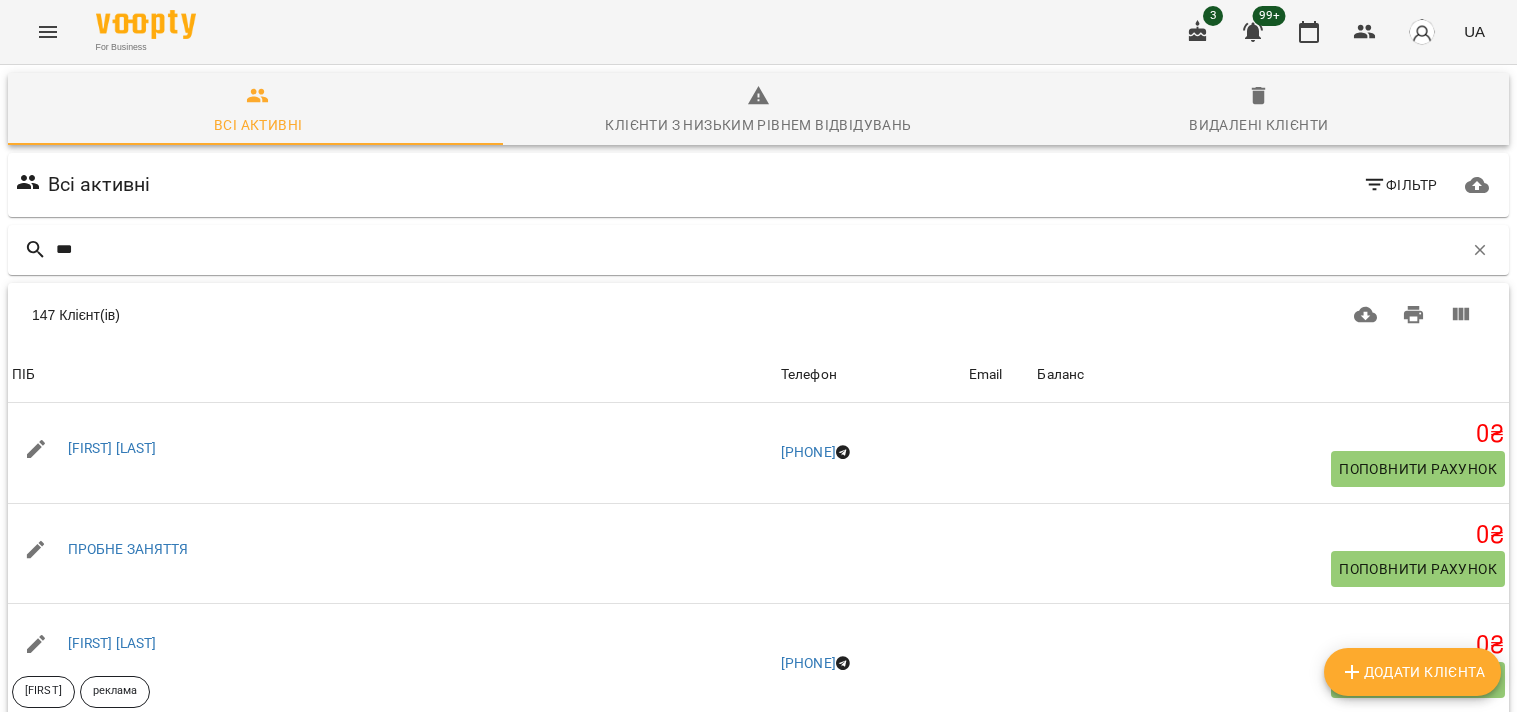 scroll, scrollTop: 0, scrollLeft: 0, axis: both 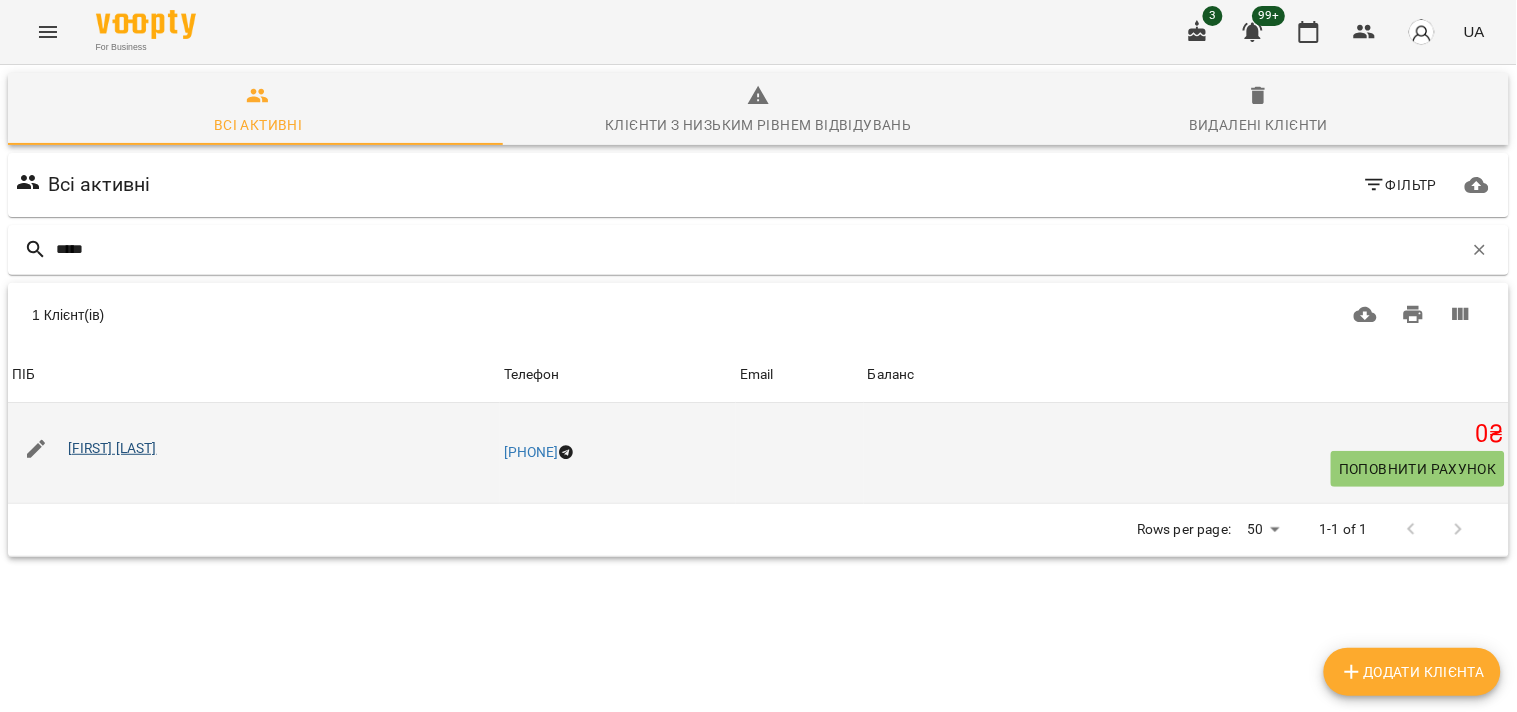 type on "****" 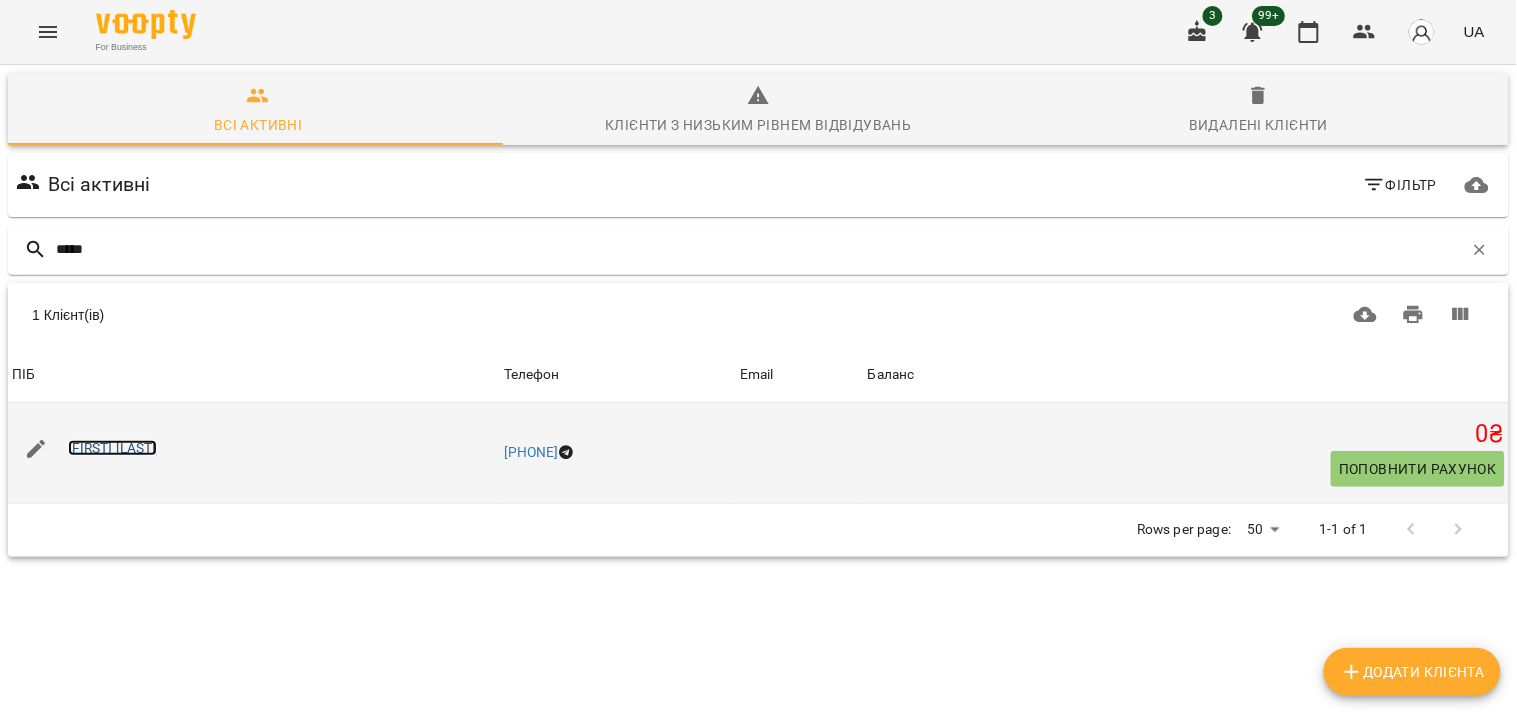 click on "[FIRST] [LAST]" at bounding box center [112, 448] 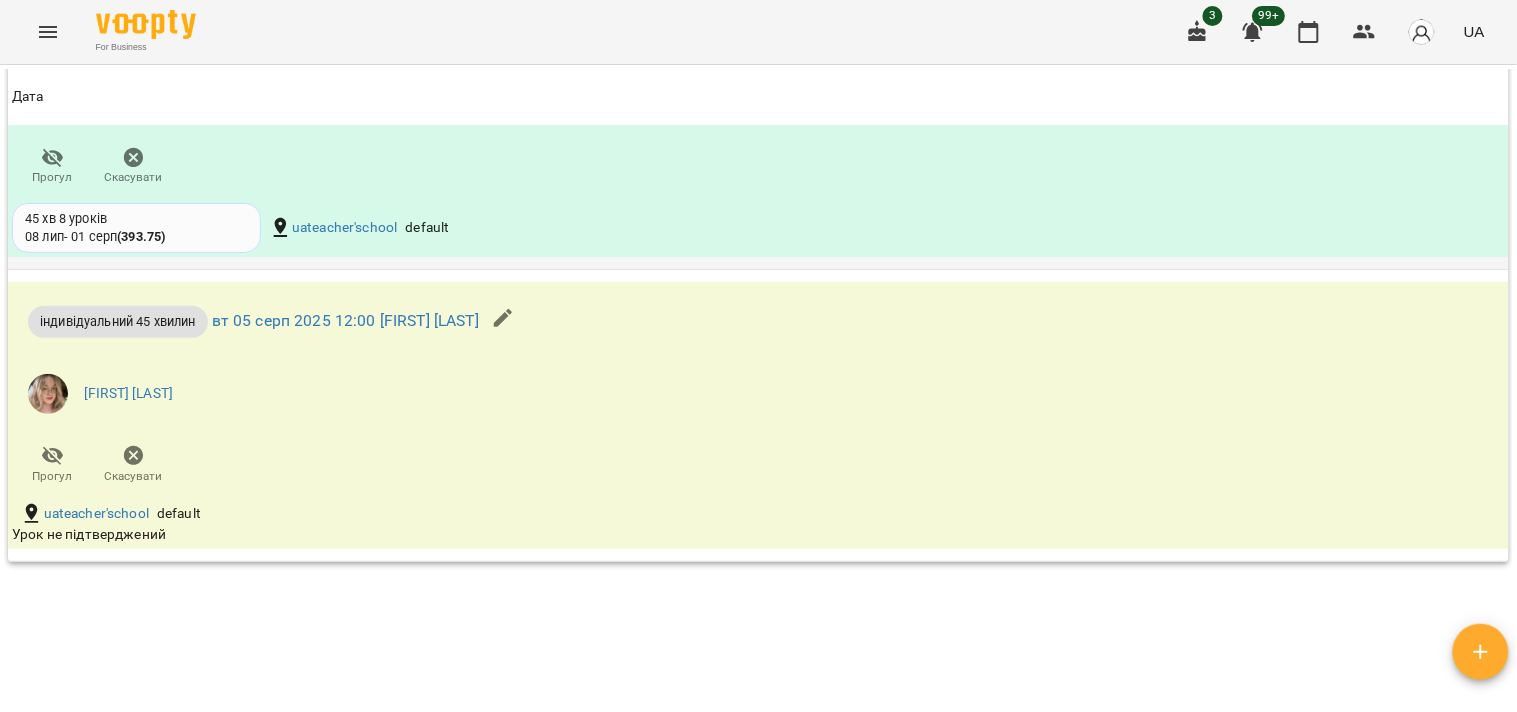 scroll, scrollTop: 2092, scrollLeft: 0, axis: vertical 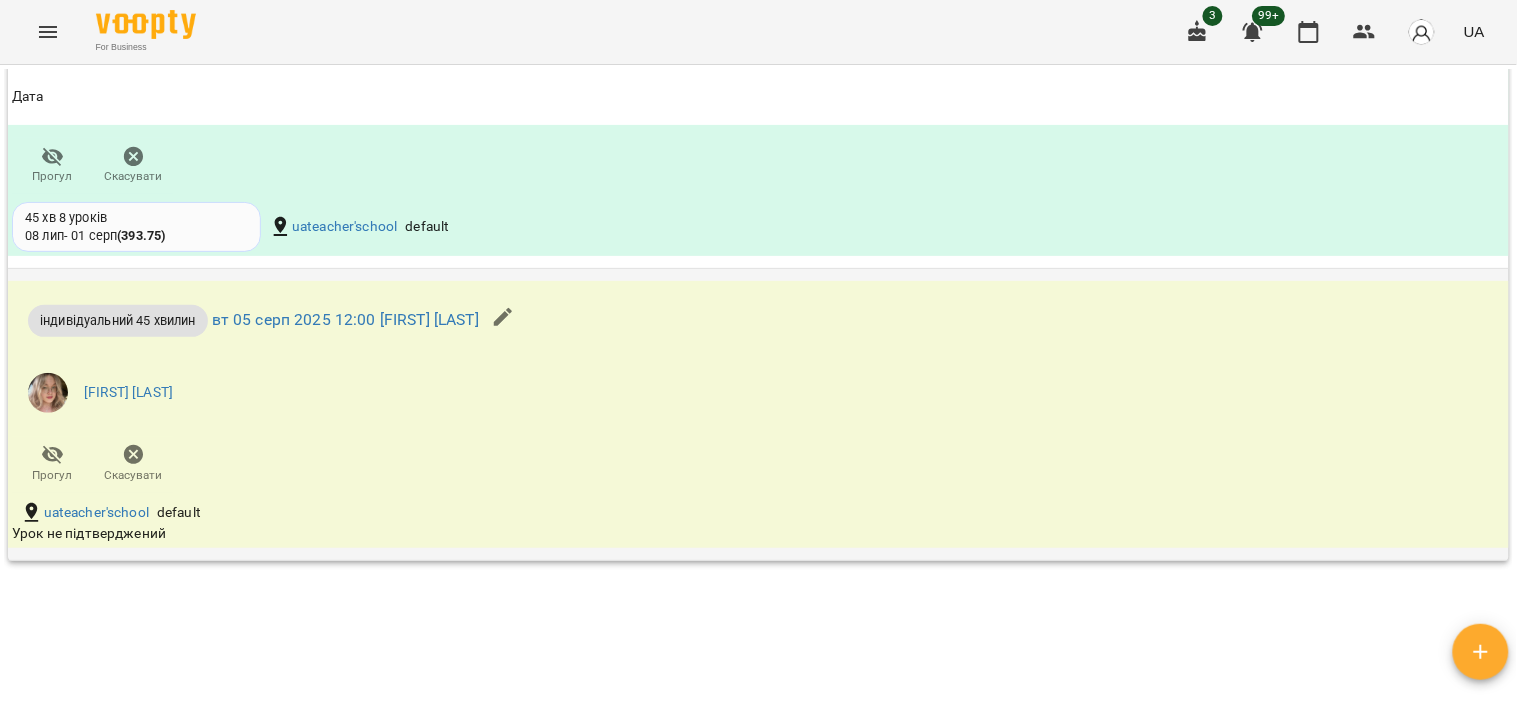 click on "індивідуальний 45 хвилин вт 05 серп 2025 12:00 [FIRST] [LAST] [FIRST] [LAST] Прогул Скасувати" at bounding box center (508, 389) 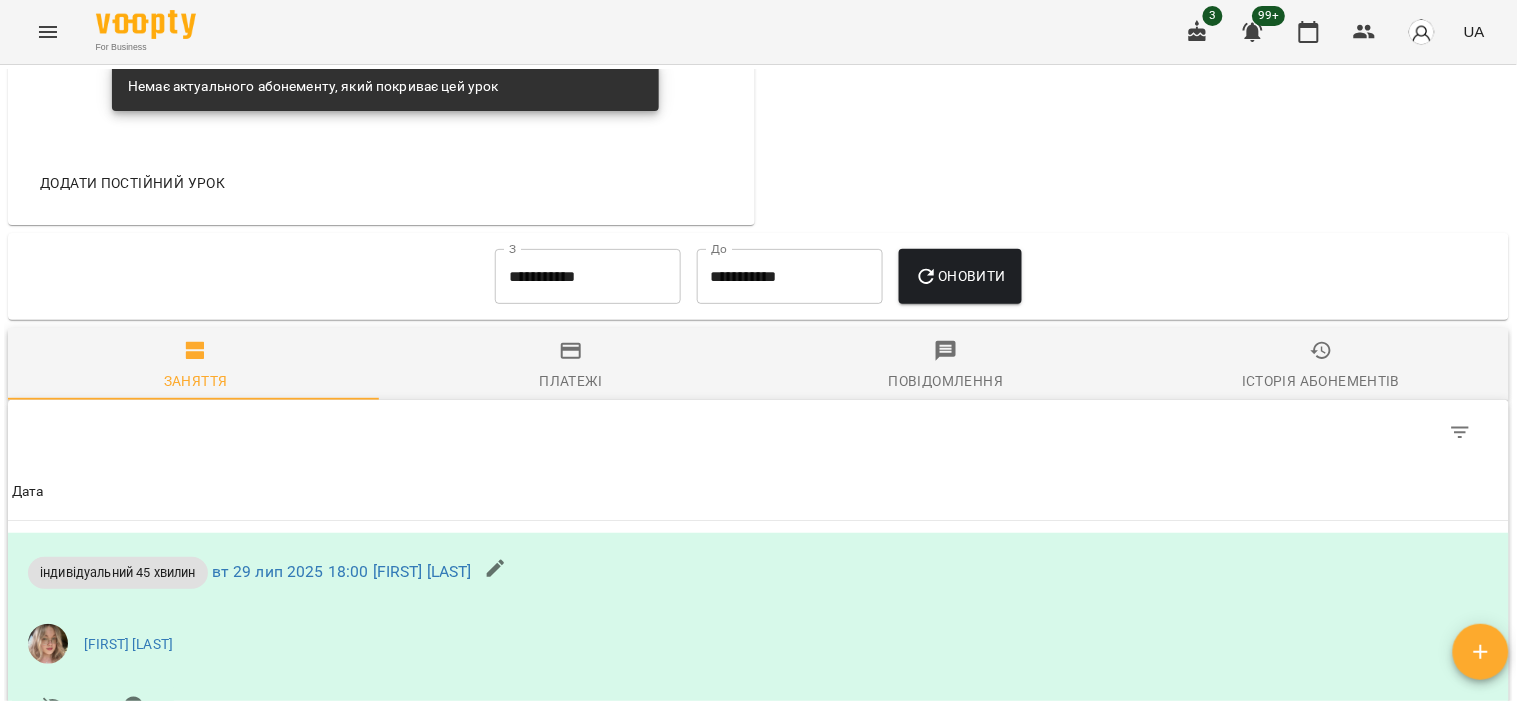 scroll, scrollTop: 1203, scrollLeft: 0, axis: vertical 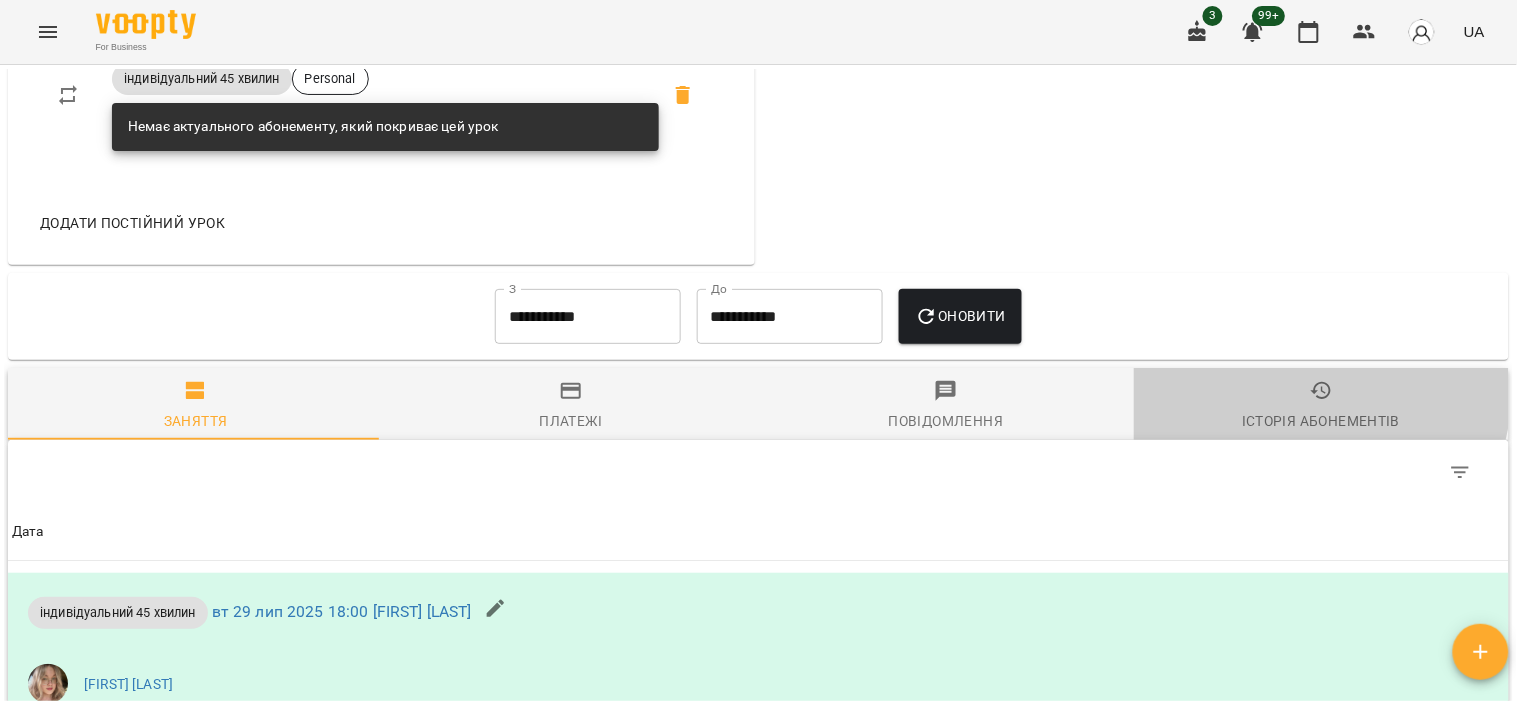 click on "Історія абонементів" at bounding box center (1321, 406) 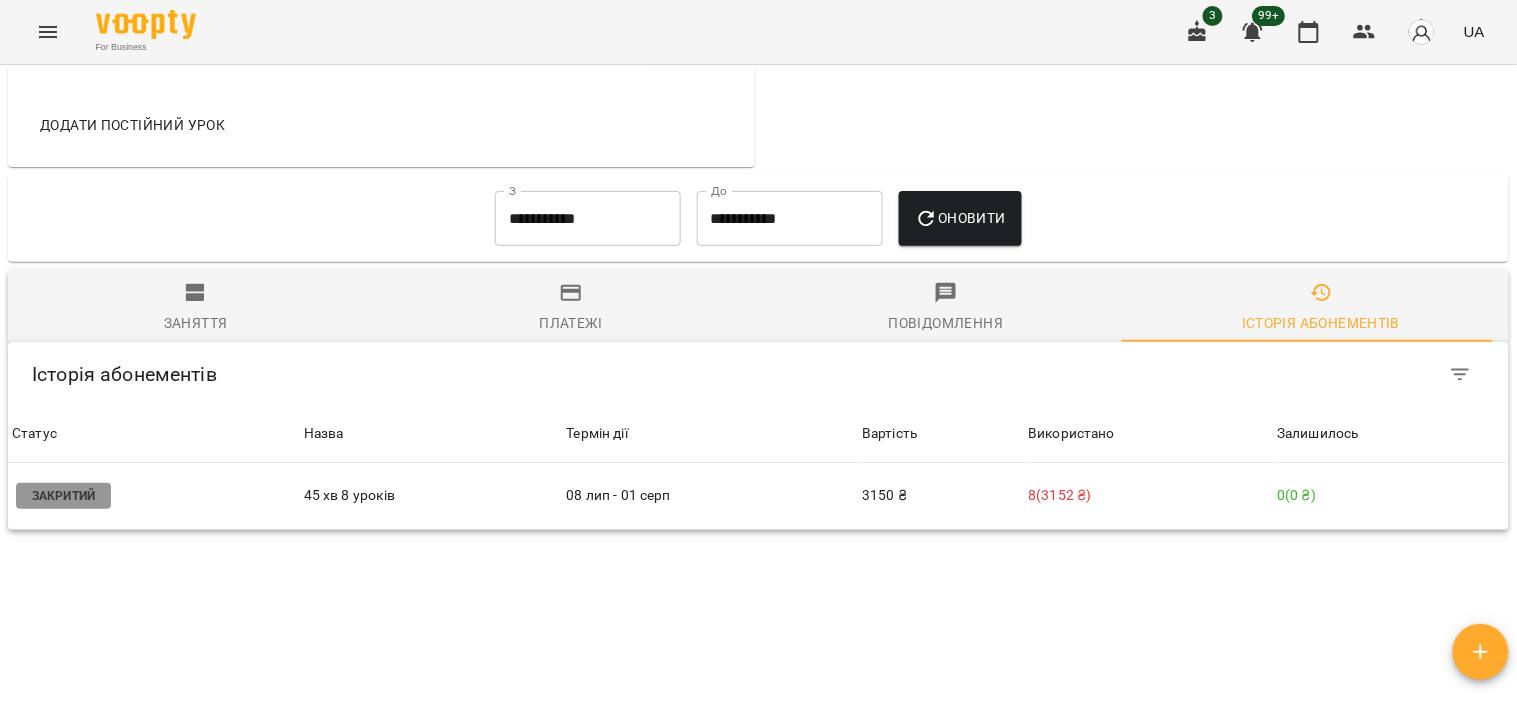 scroll, scrollTop: 1351, scrollLeft: 0, axis: vertical 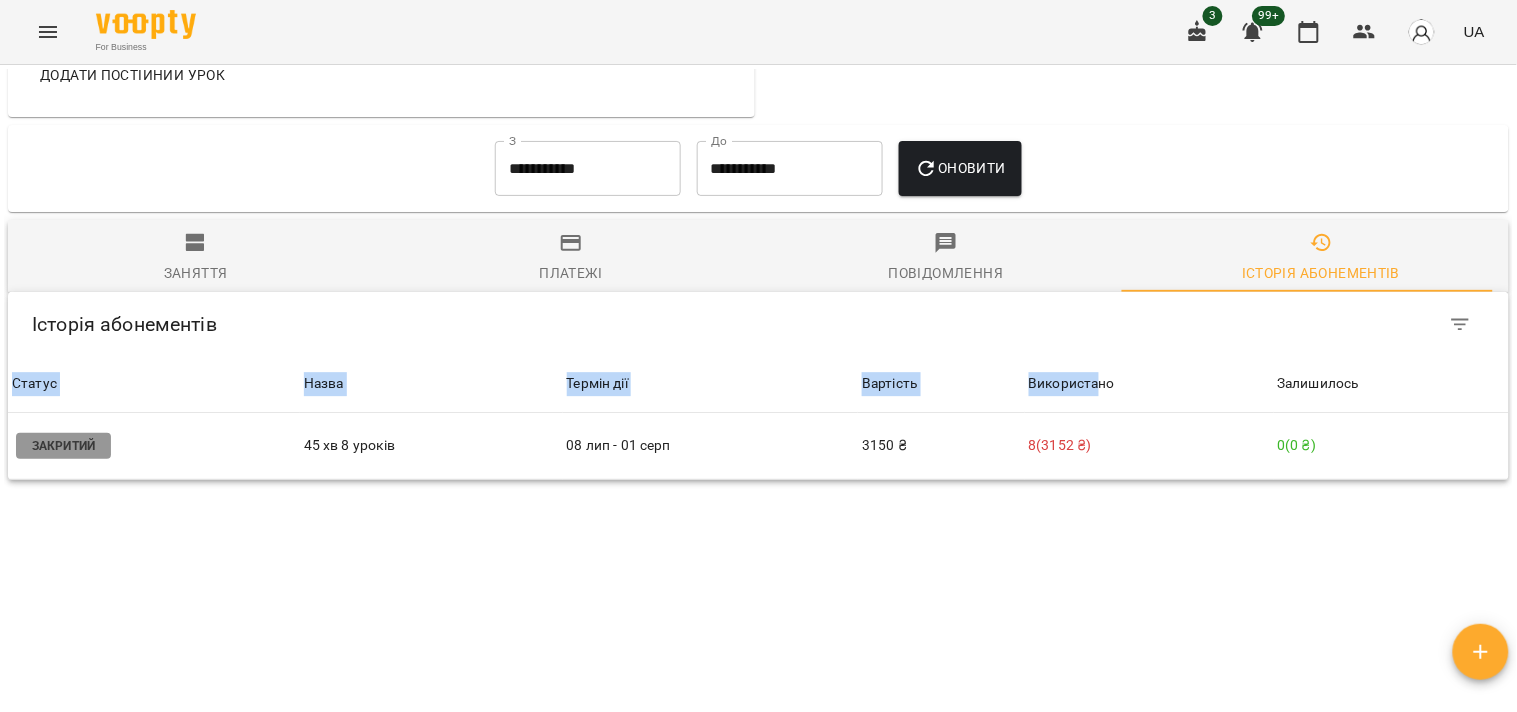 drag, startPoint x: 1086, startPoint y: 382, endPoint x: 1218, endPoint y: 232, distance: 199.8099 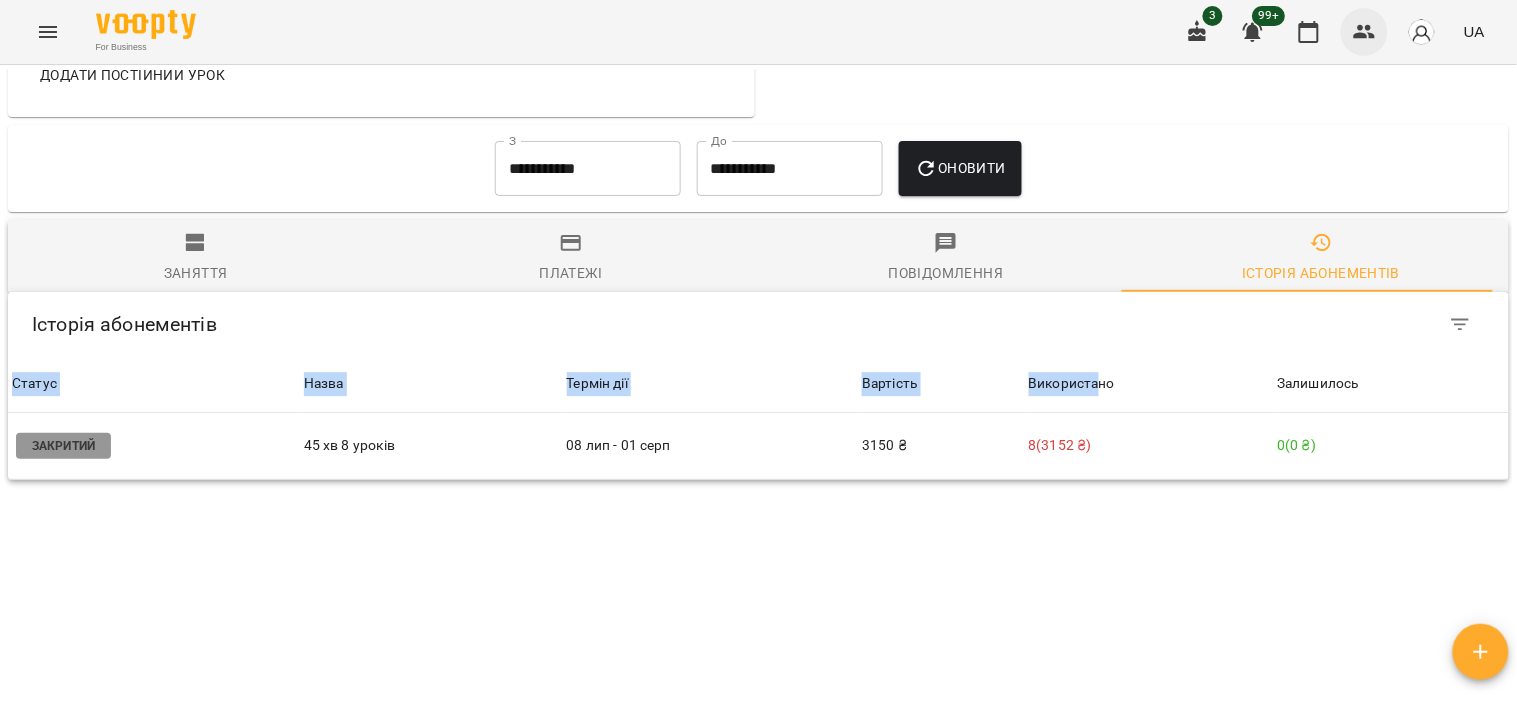 click at bounding box center [1365, 32] 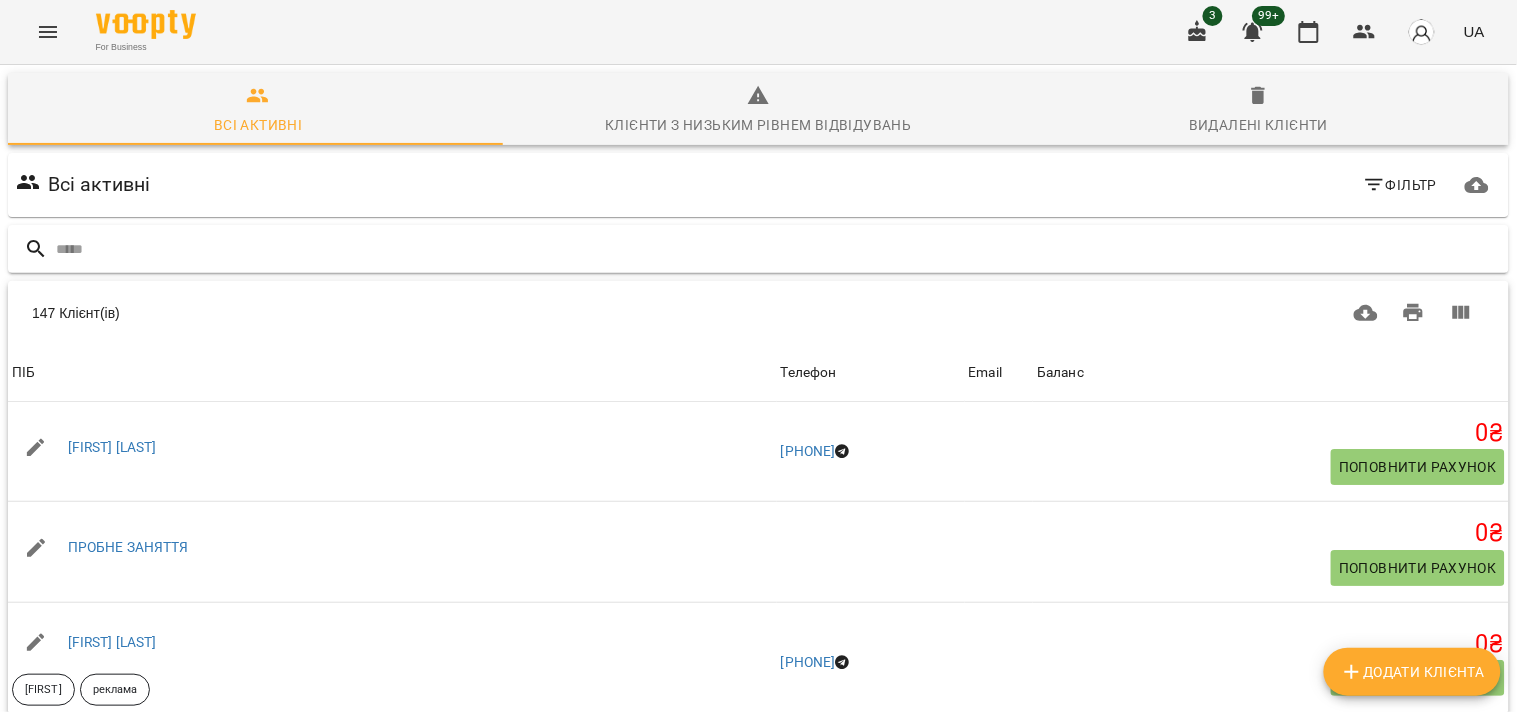 click at bounding box center (778, 249) 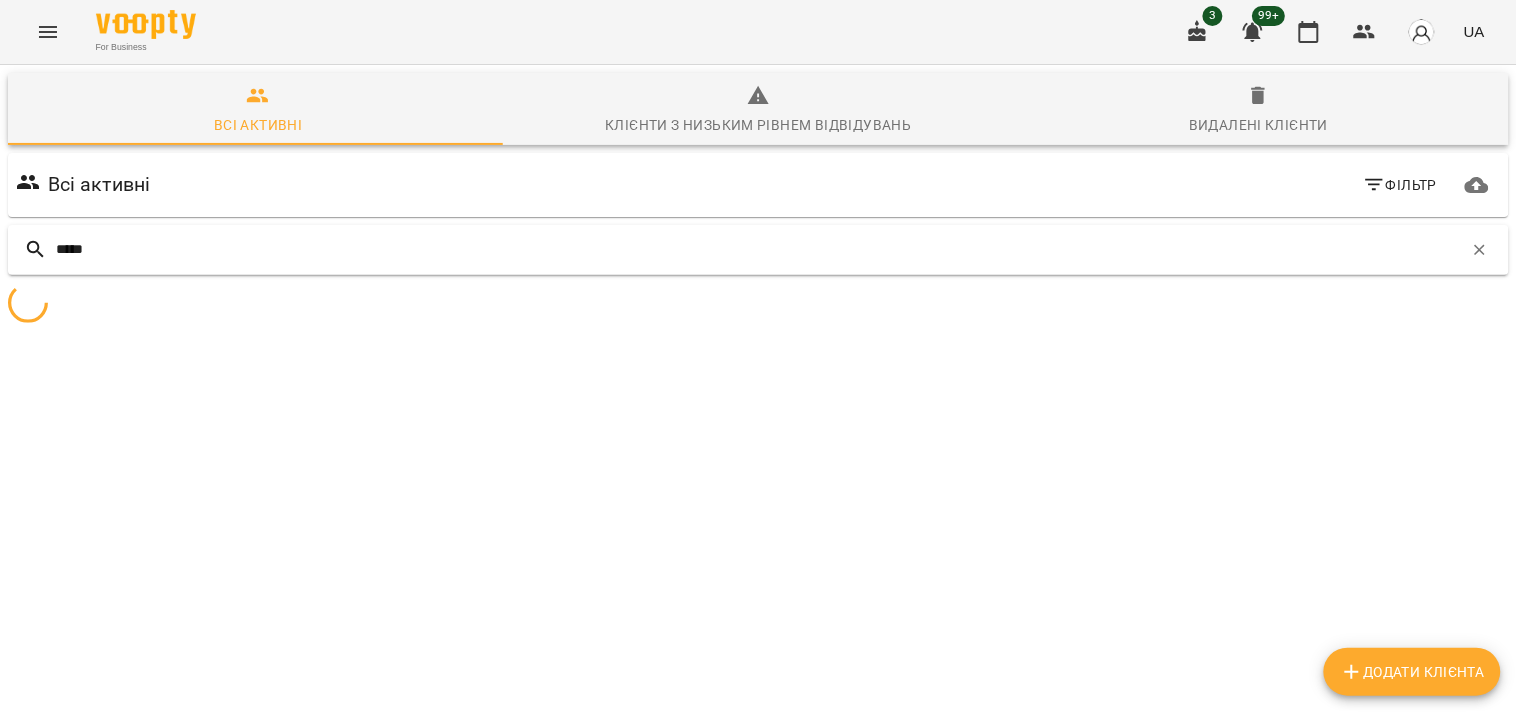 type on "******" 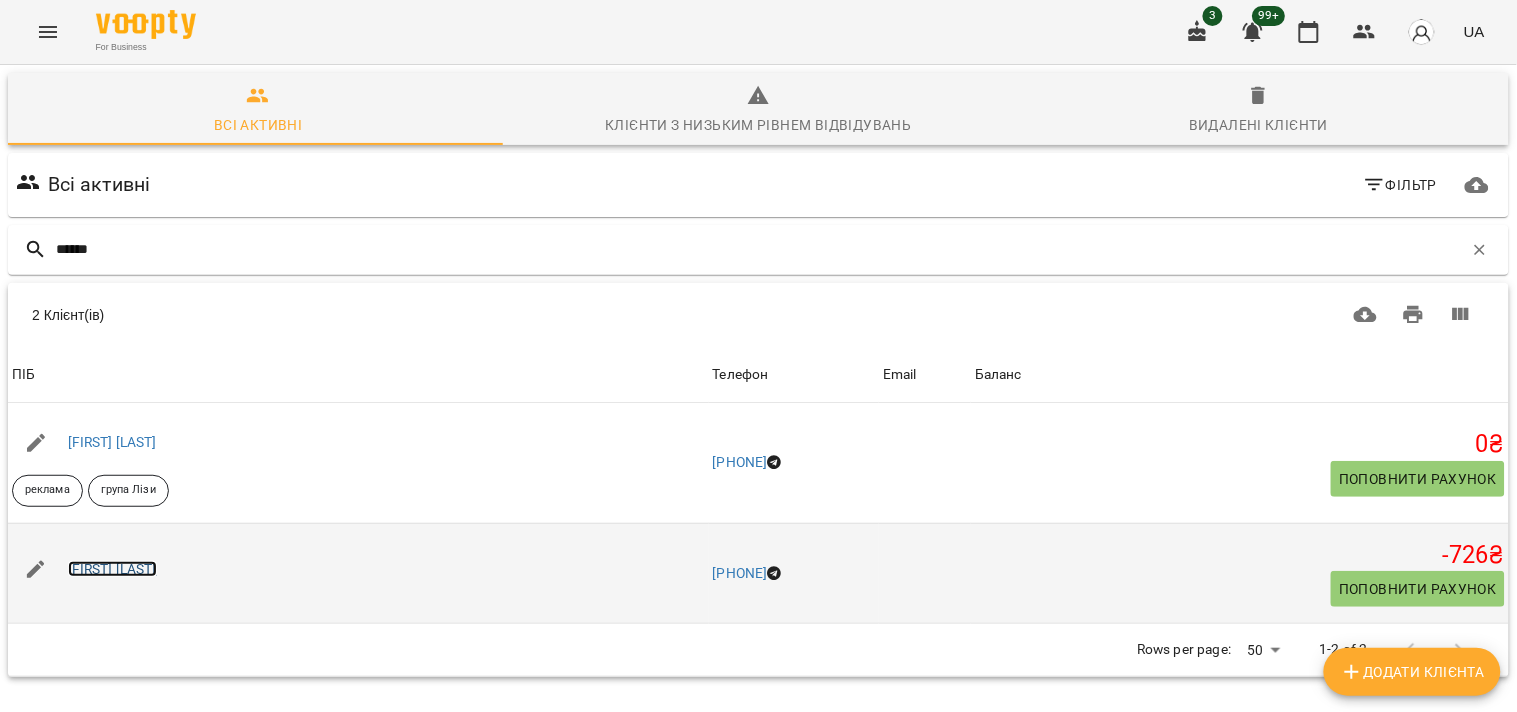 click on "[FIRST] [LAST]" at bounding box center [112, 569] 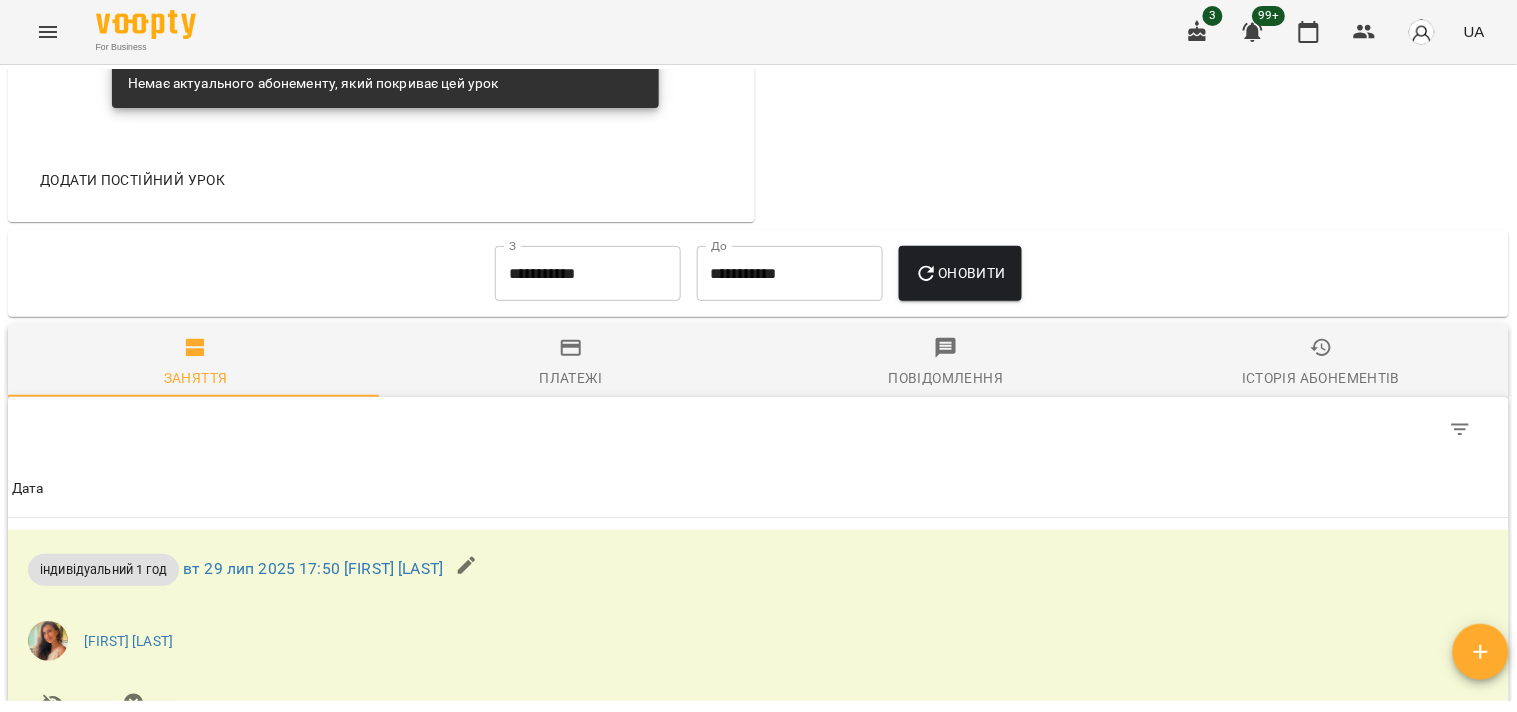 scroll, scrollTop: 1111, scrollLeft: 0, axis: vertical 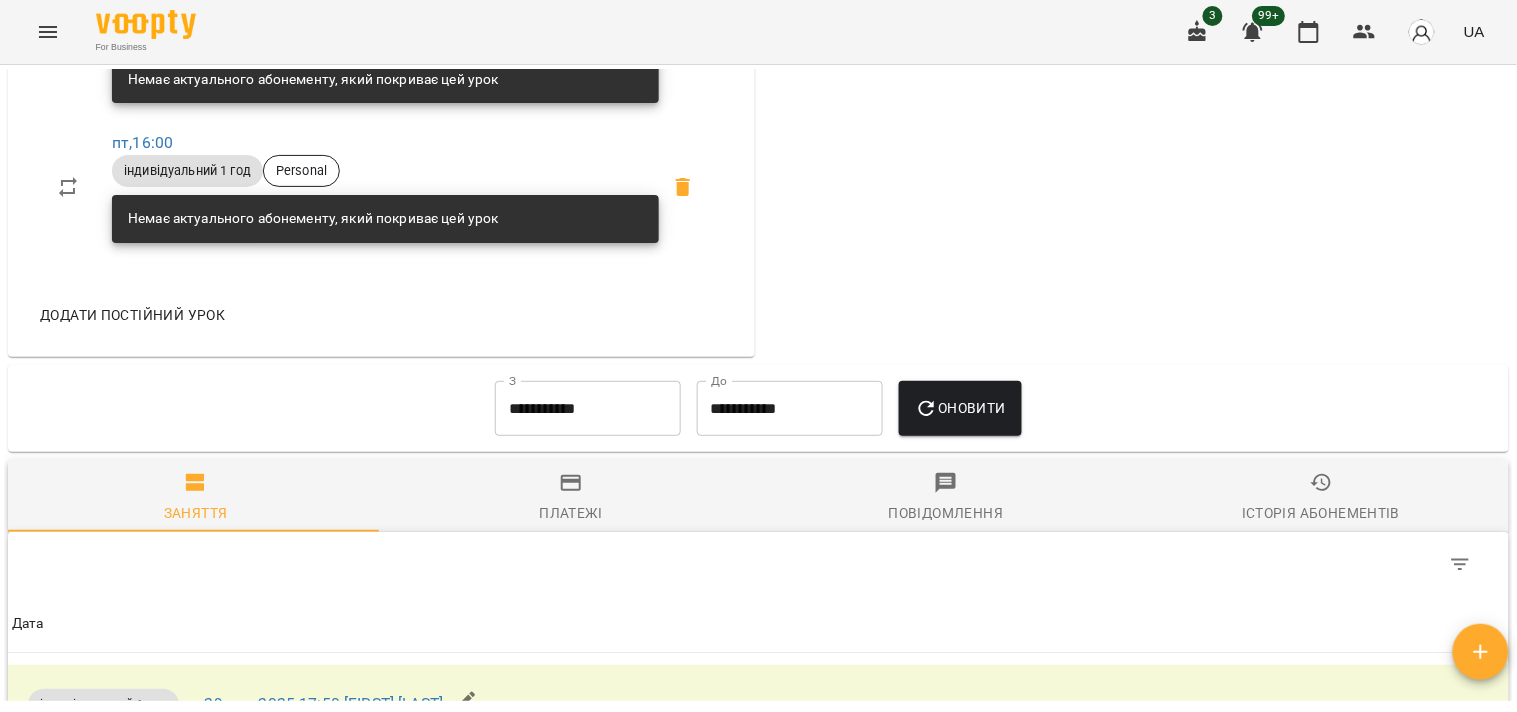 click on "**********" at bounding box center (588, 409) 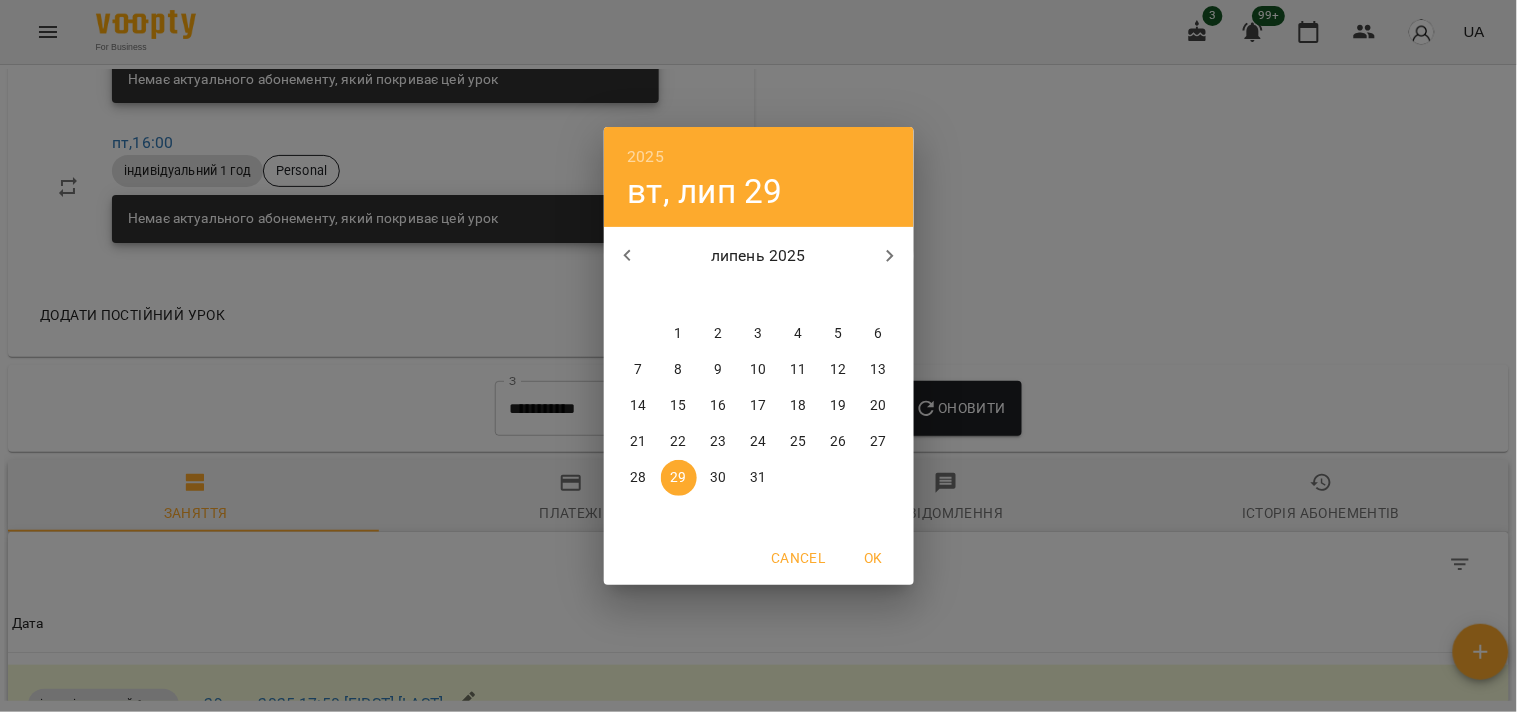 click on "7" at bounding box center [639, 370] 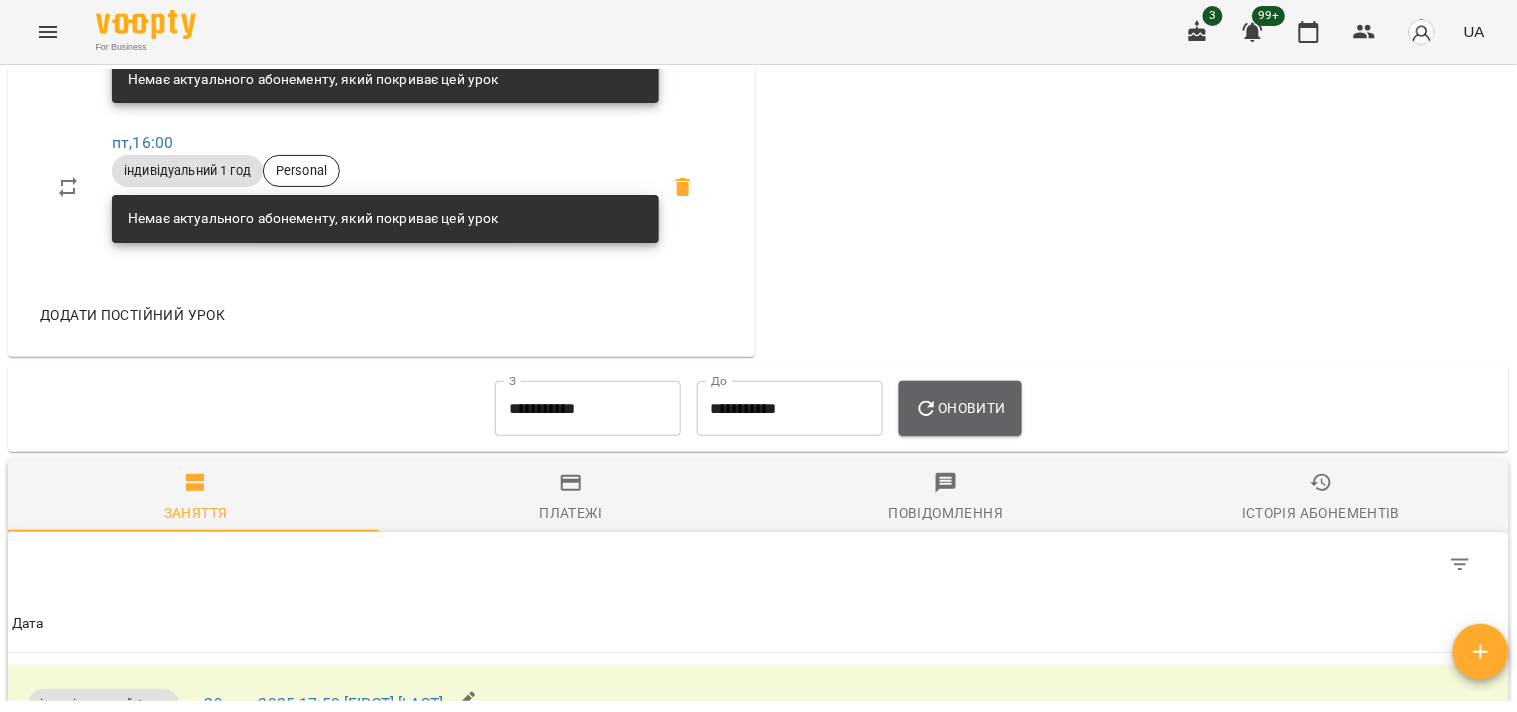 click on "Оновити" at bounding box center (960, 409) 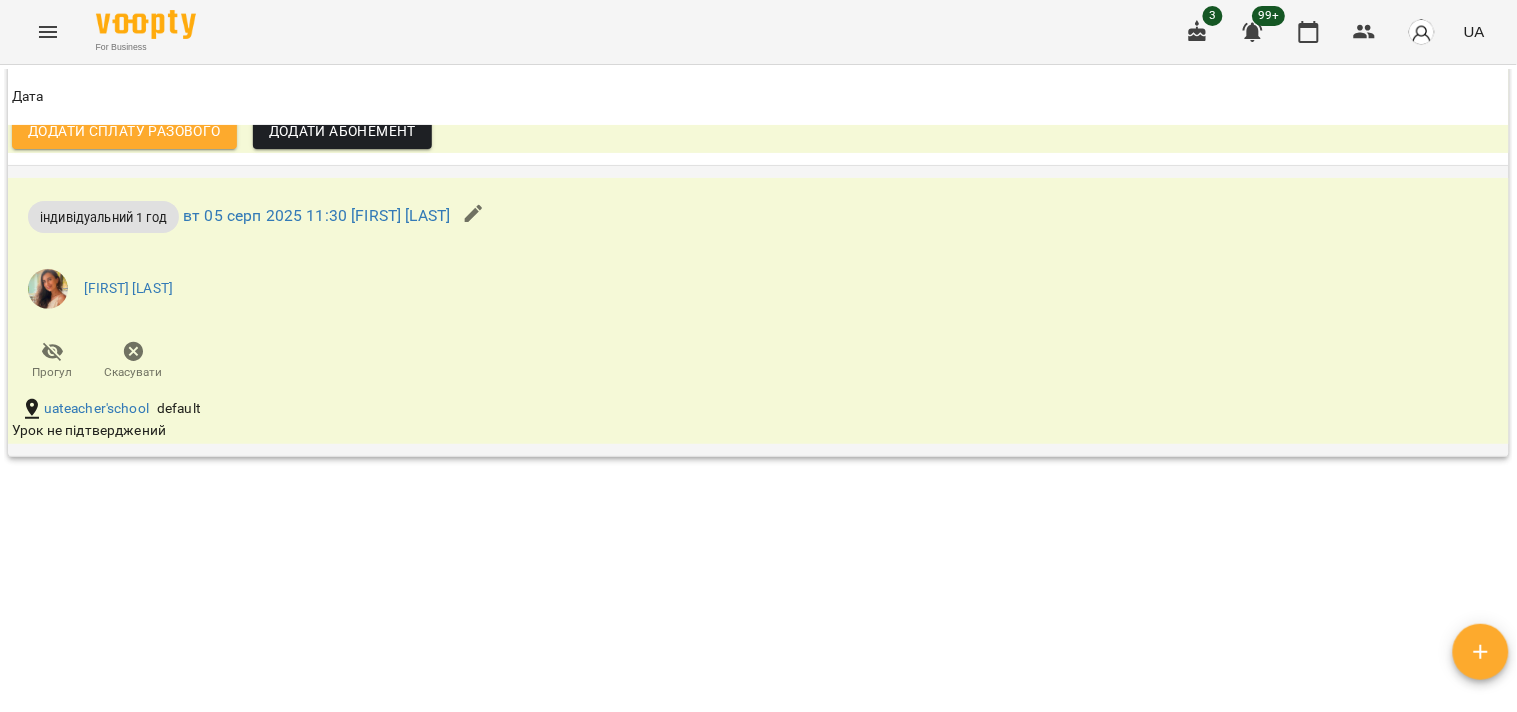 scroll, scrollTop: 4021, scrollLeft: 0, axis: vertical 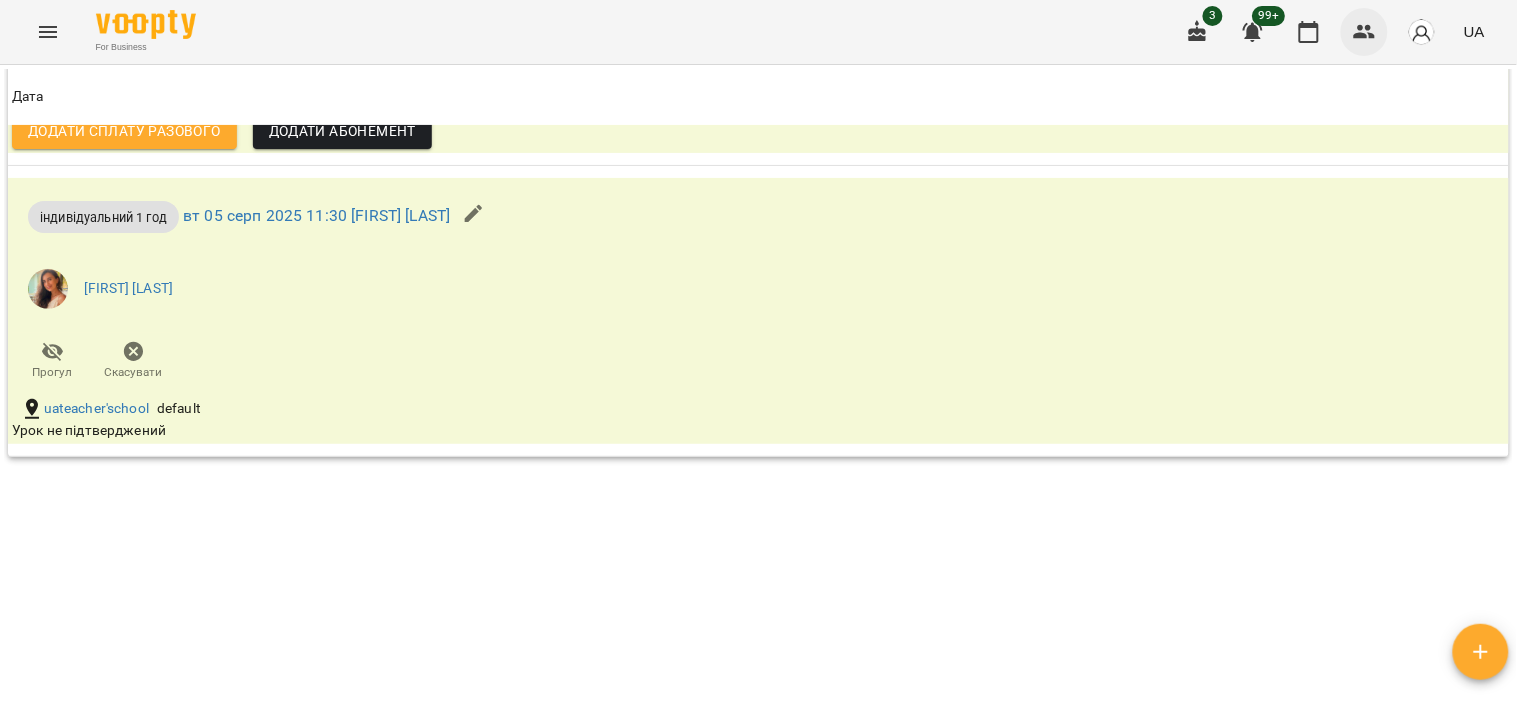 click 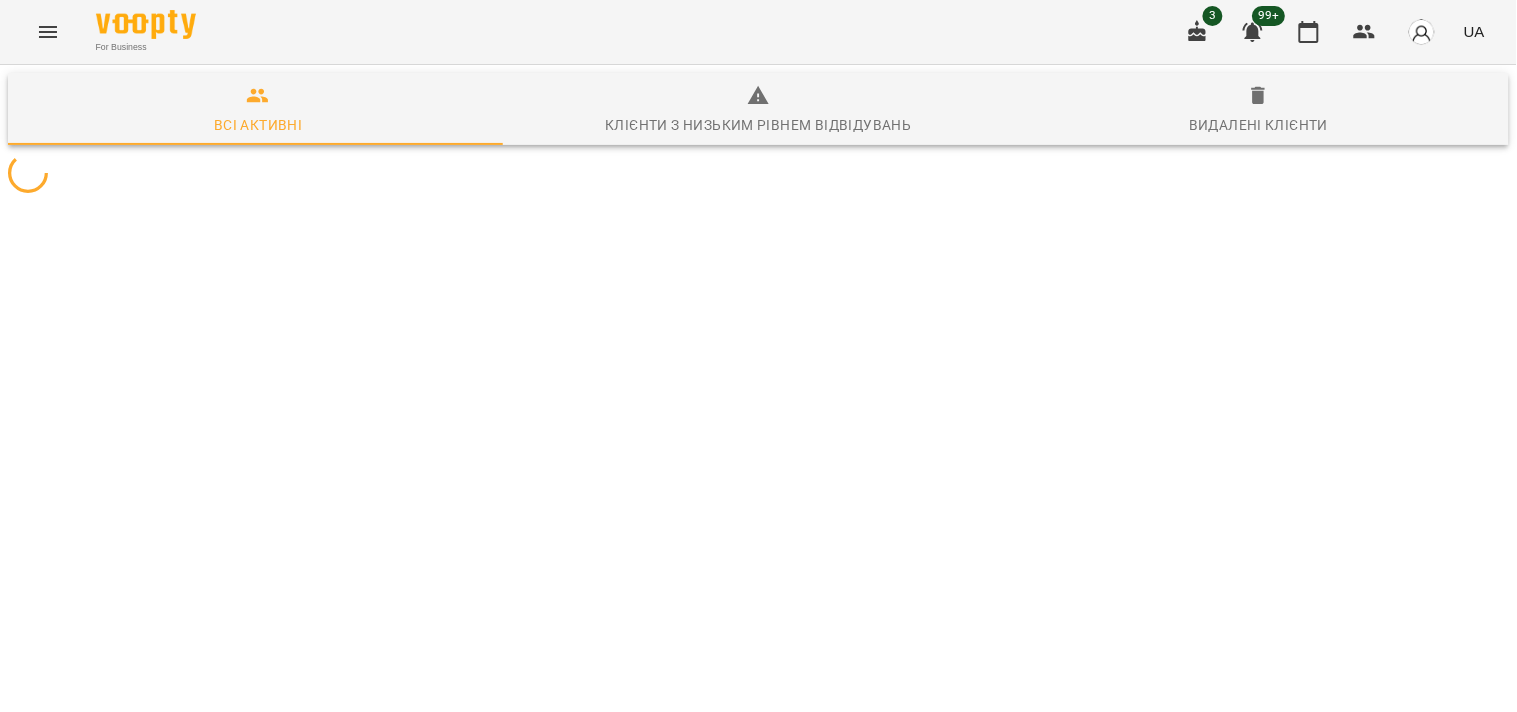click 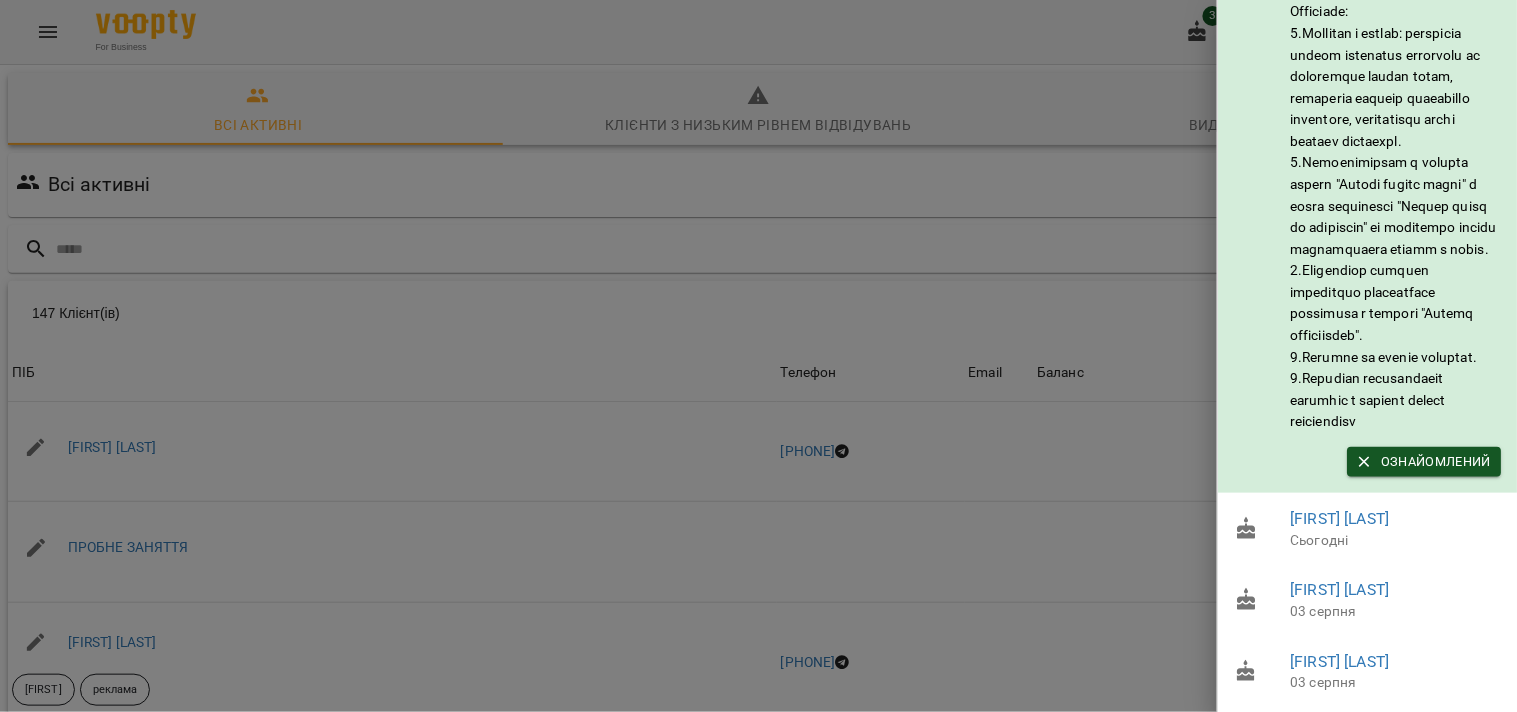 scroll, scrollTop: 343, scrollLeft: 0, axis: vertical 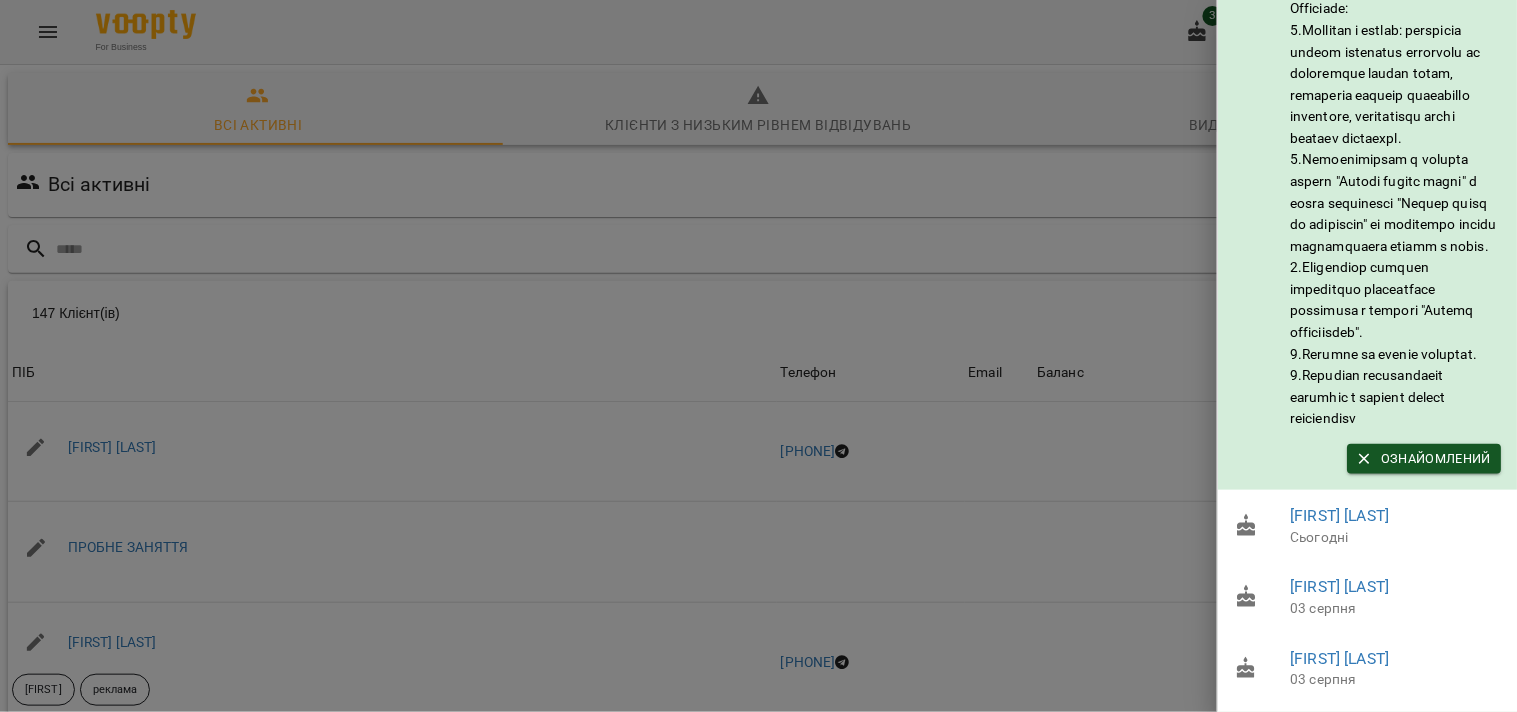 click at bounding box center [758, 356] 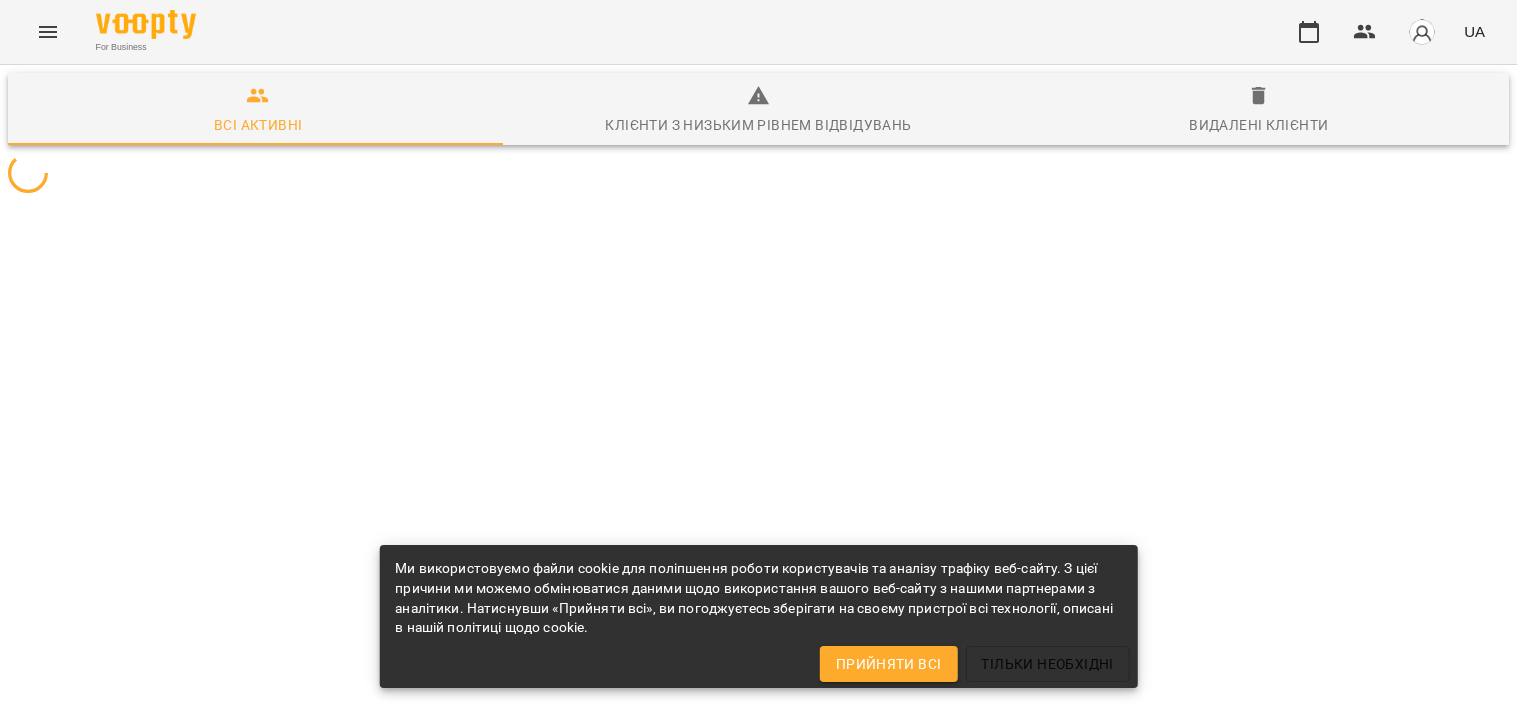 scroll, scrollTop: 0, scrollLeft: 0, axis: both 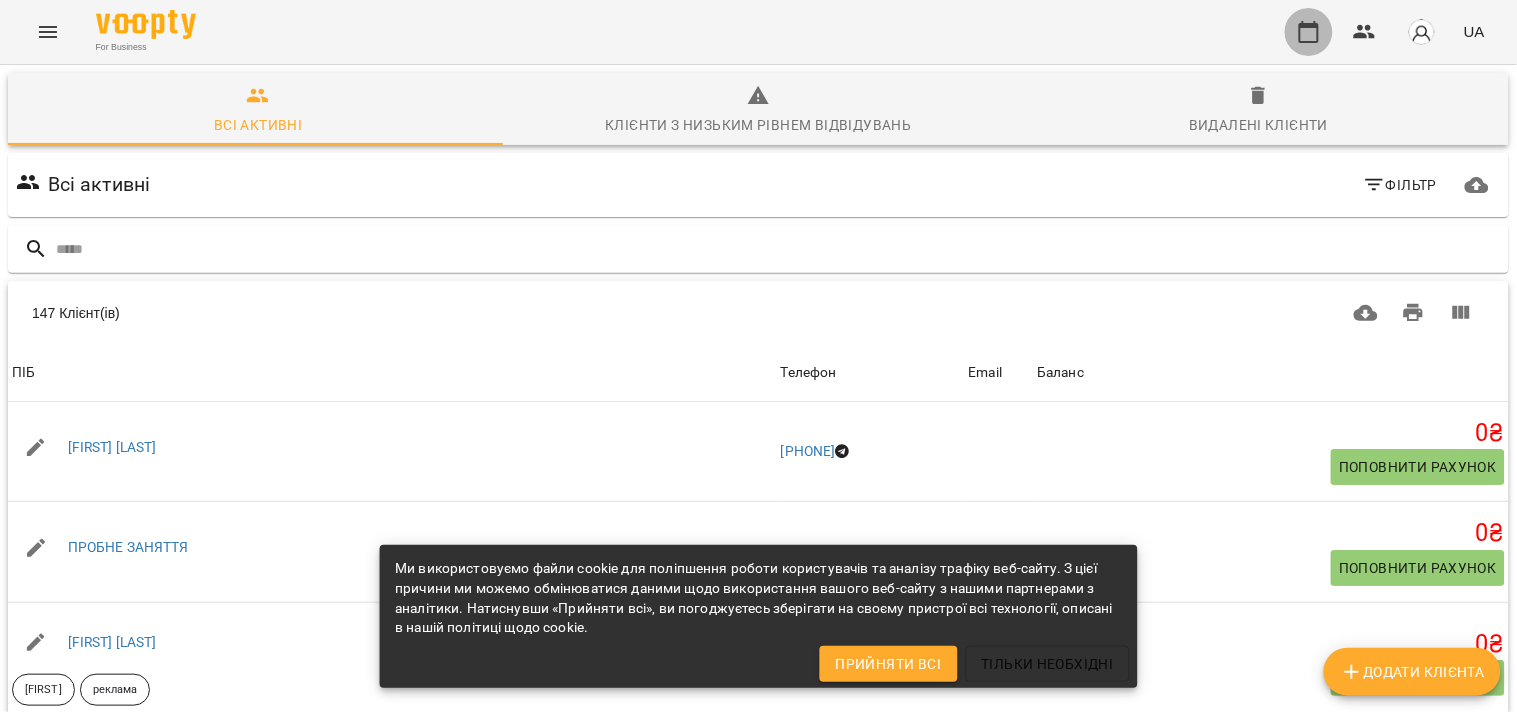click 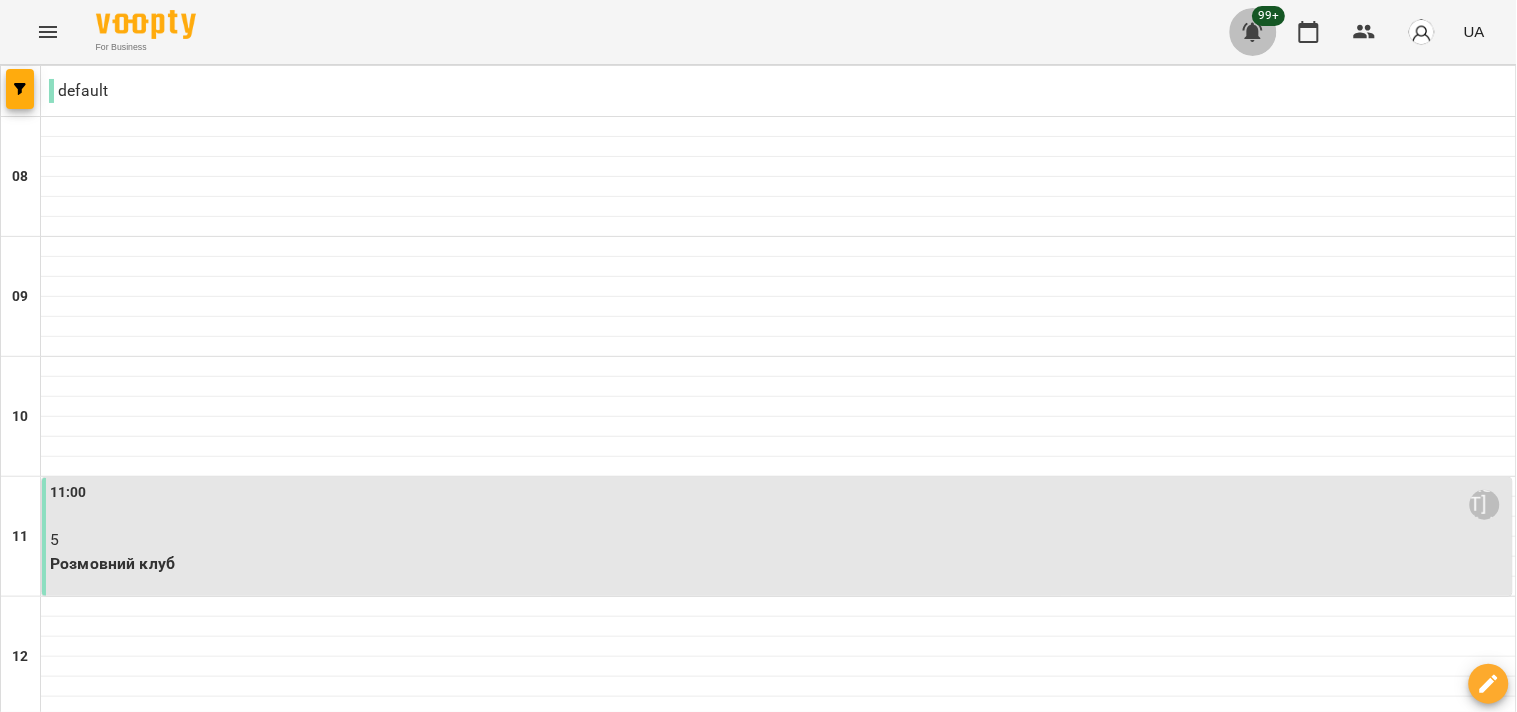 click 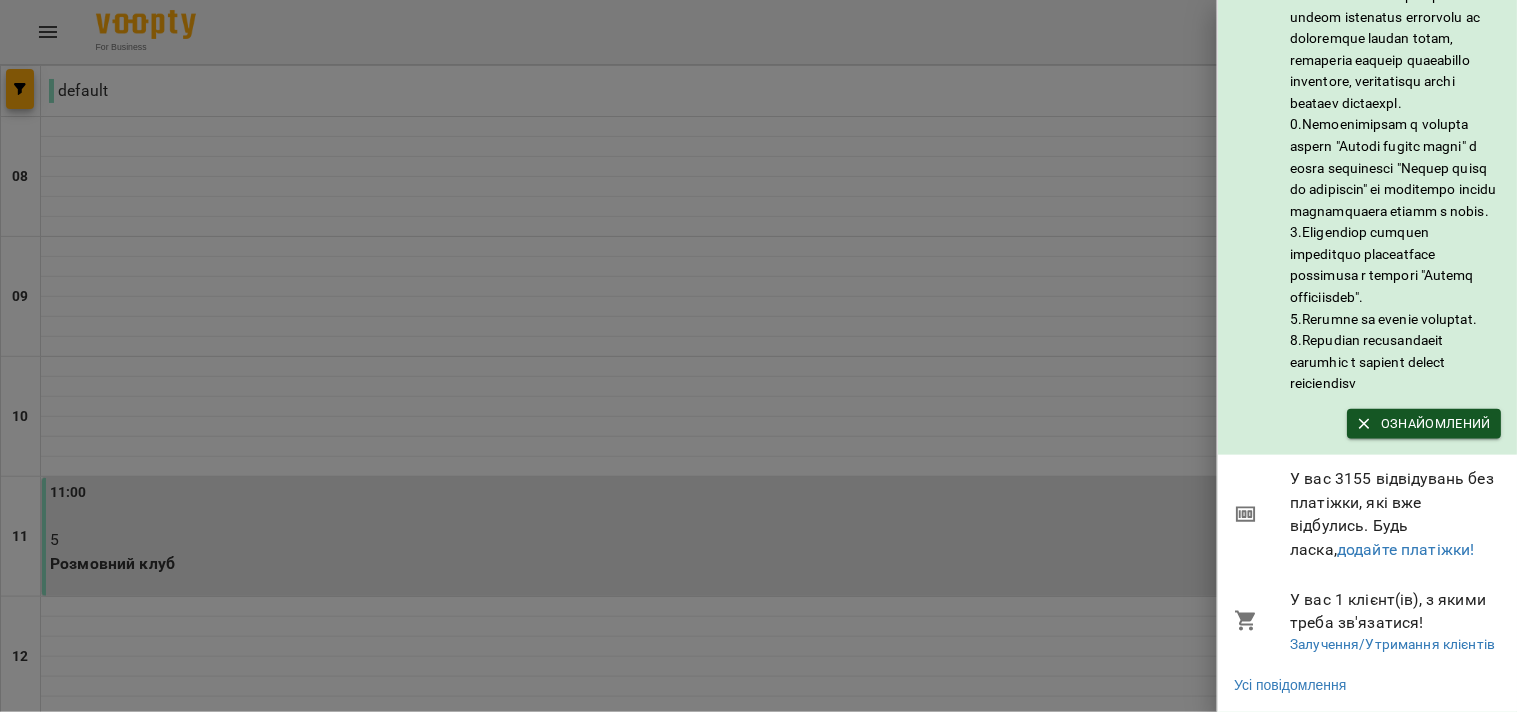 scroll, scrollTop: 382, scrollLeft: 0, axis: vertical 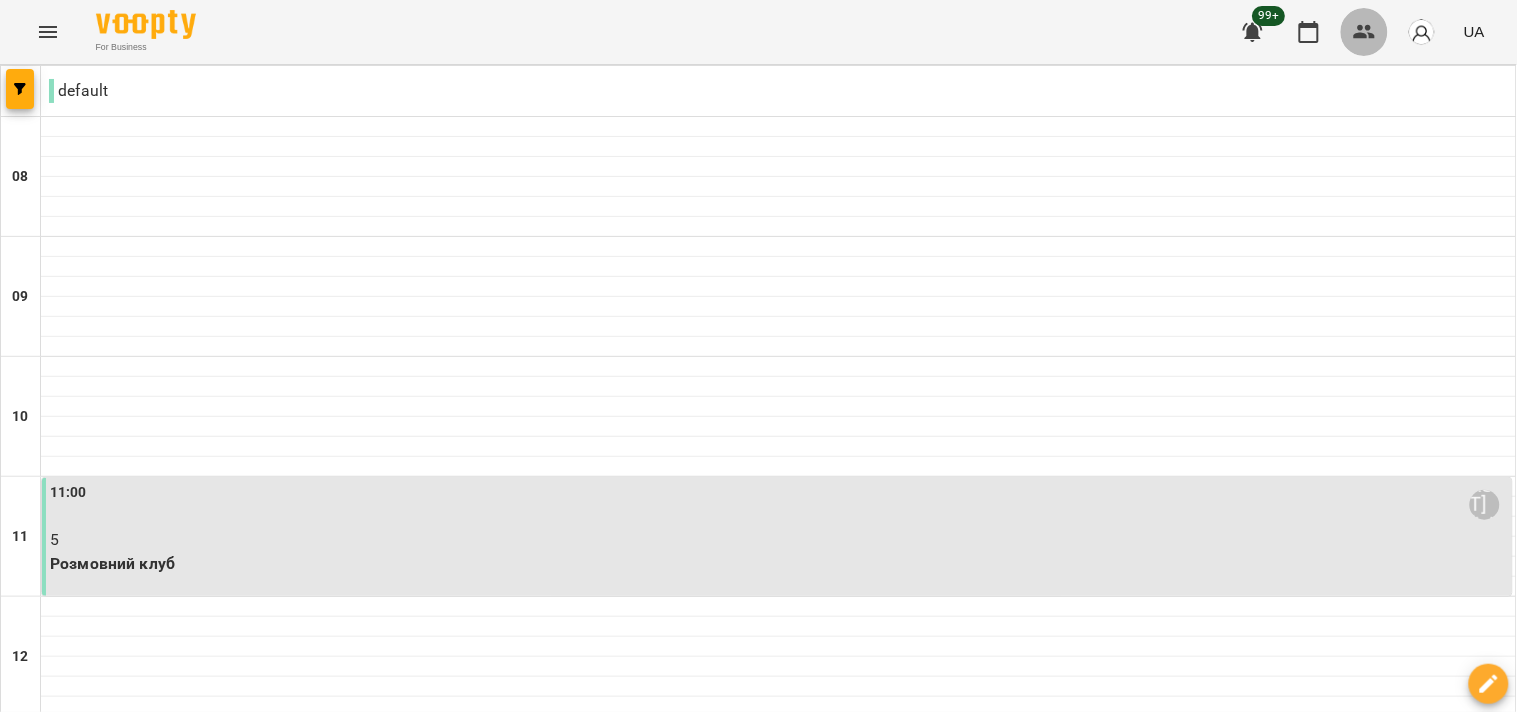 click 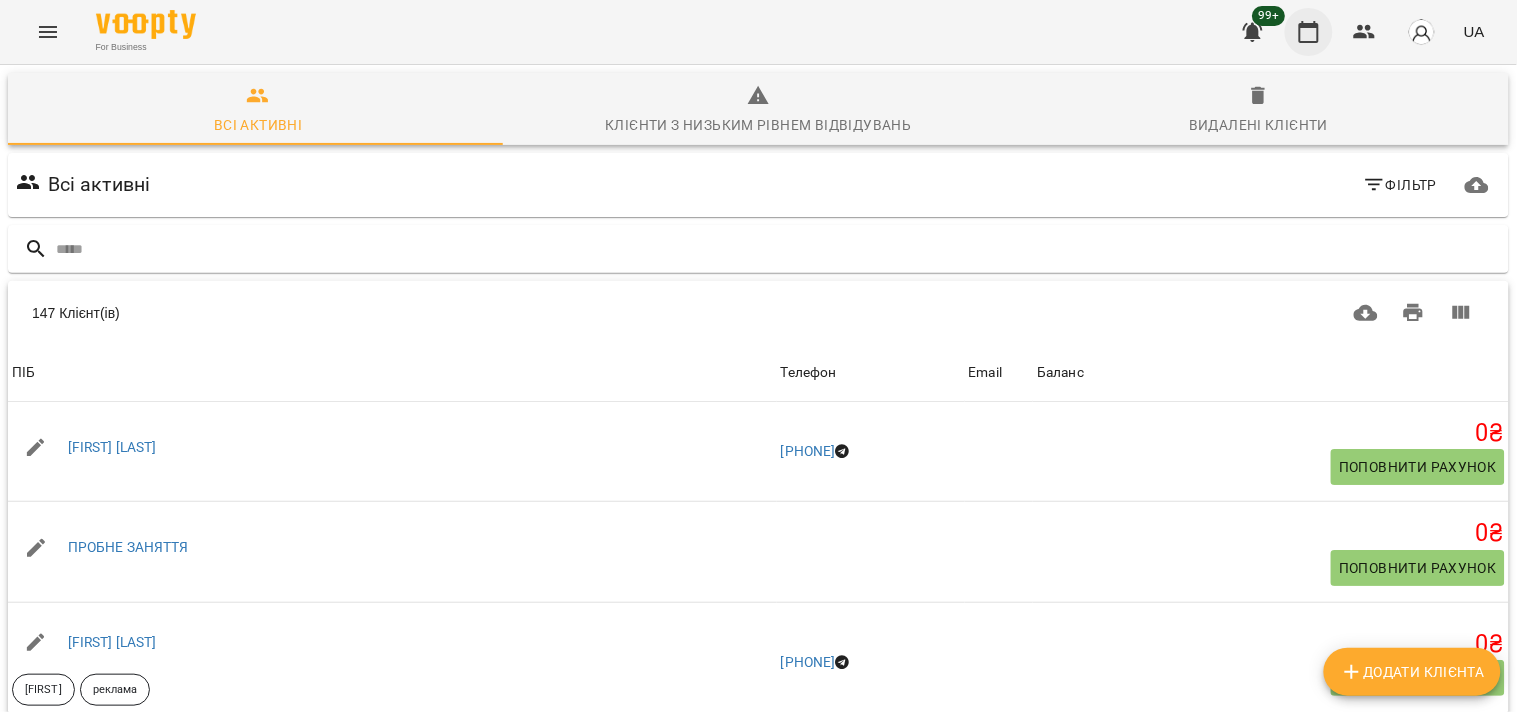 click 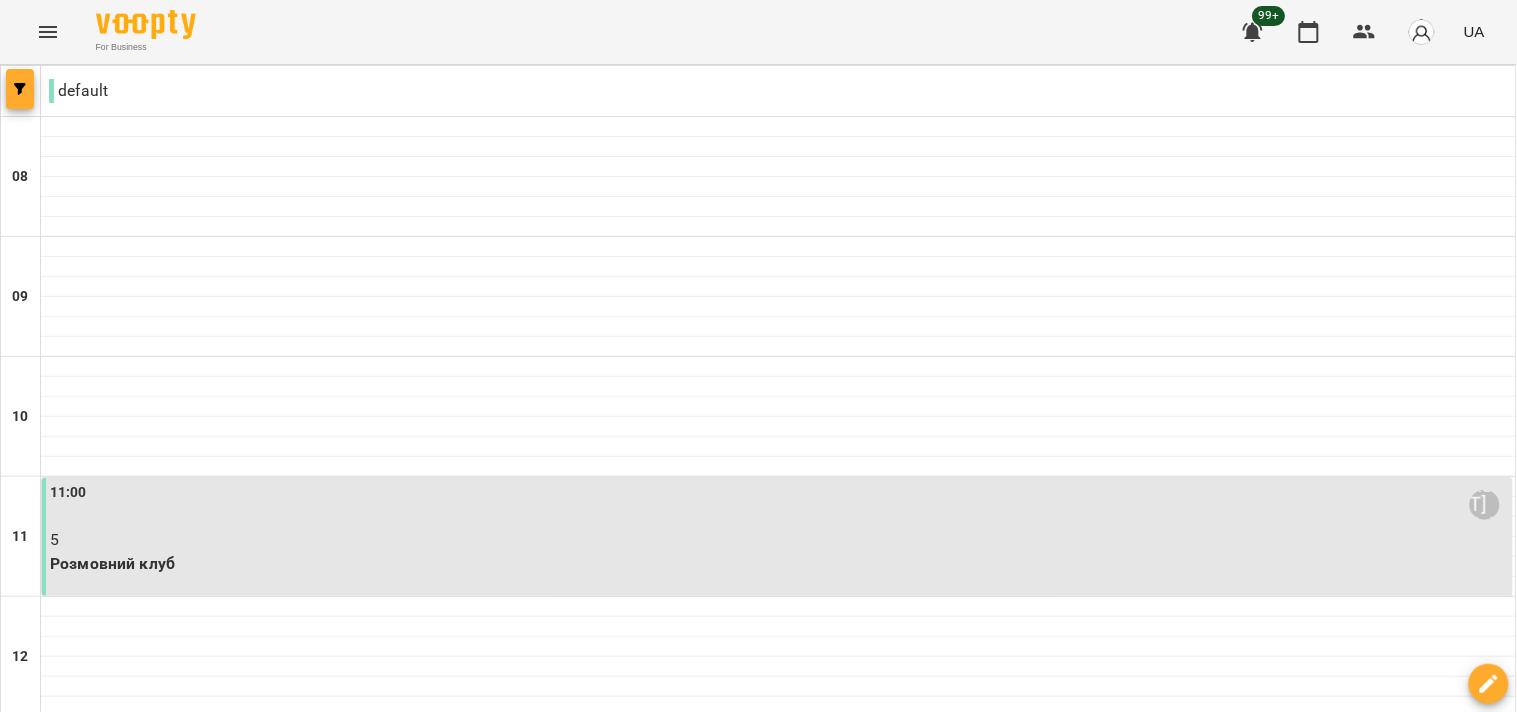 click at bounding box center [20, 89] 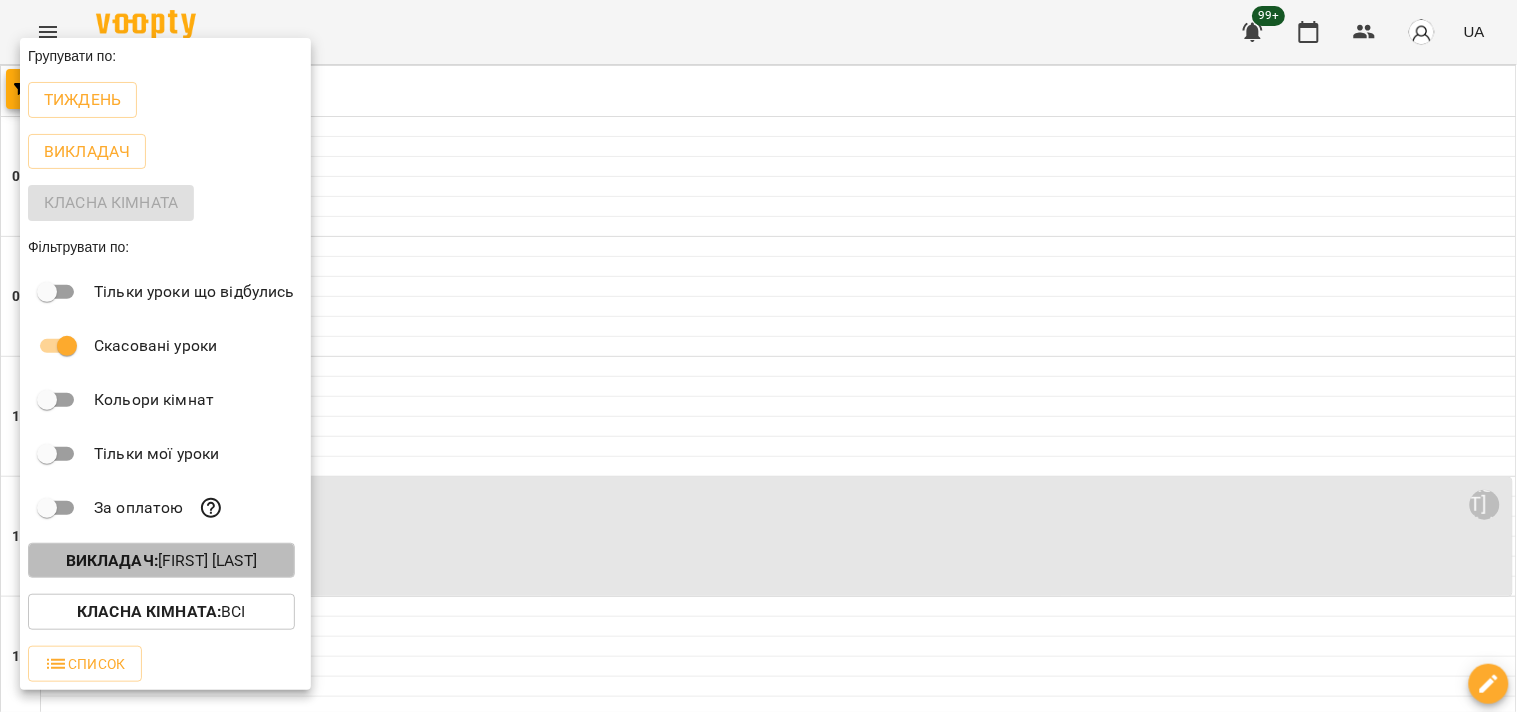 click on "Викладач : [FIRST] [LAST]" at bounding box center (161, 561) 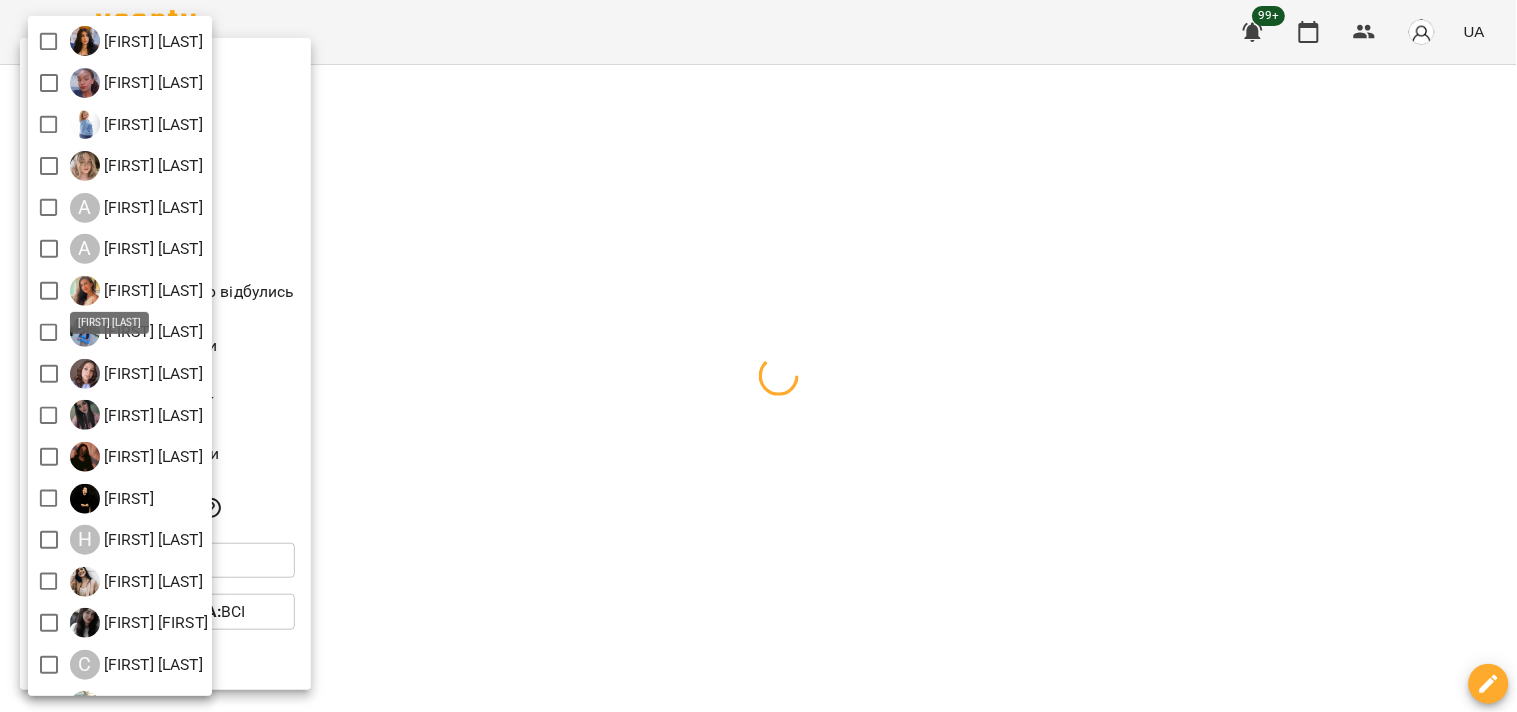 scroll, scrollTop: 71, scrollLeft: 0, axis: vertical 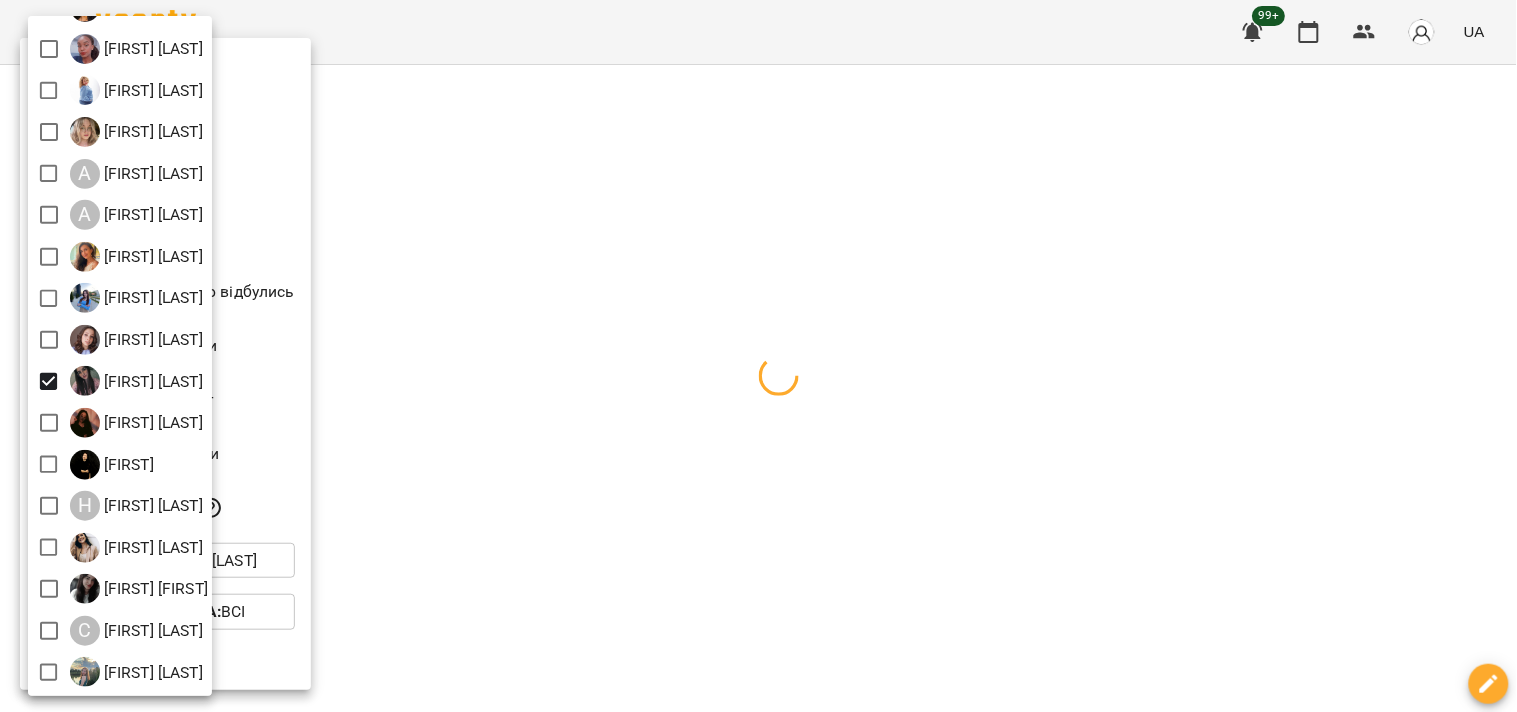 click at bounding box center [758, 356] 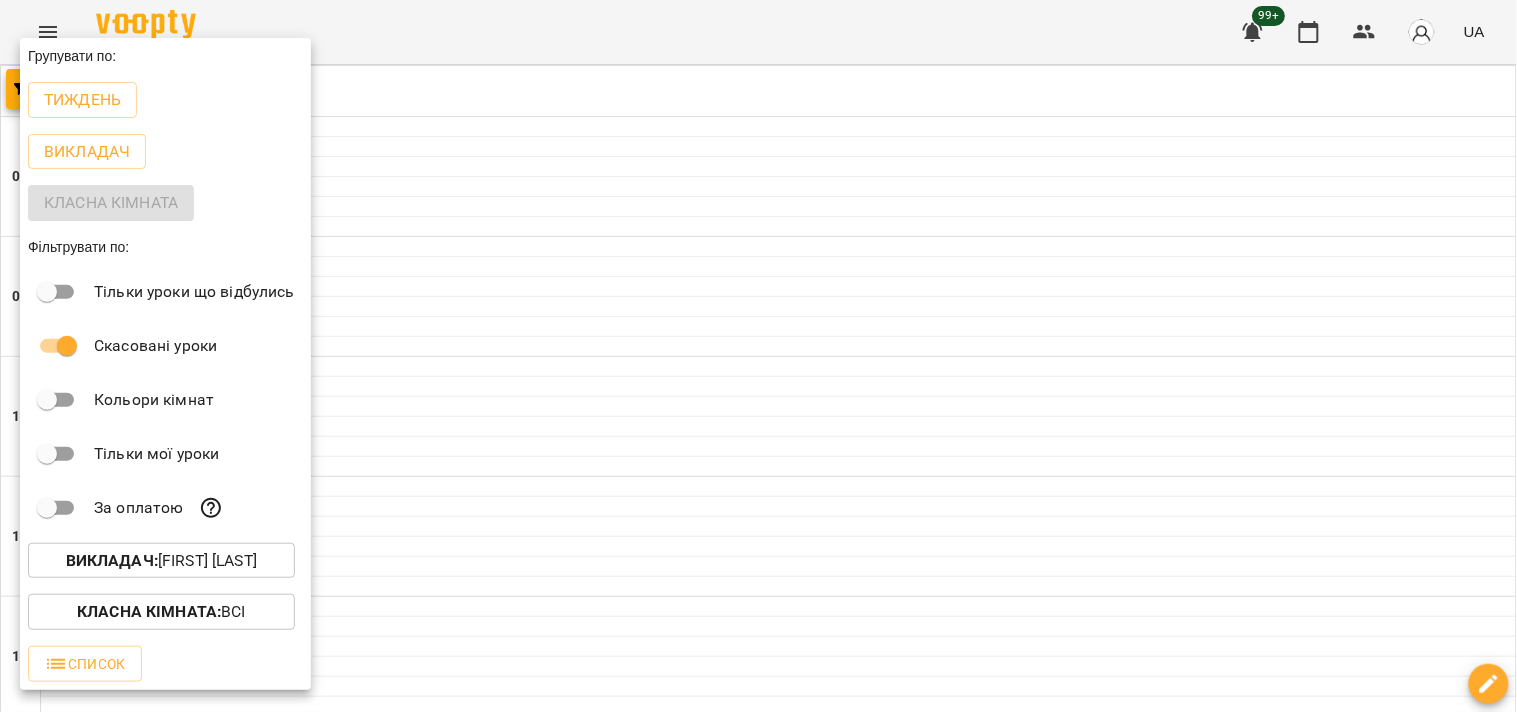 click at bounding box center [758, 356] 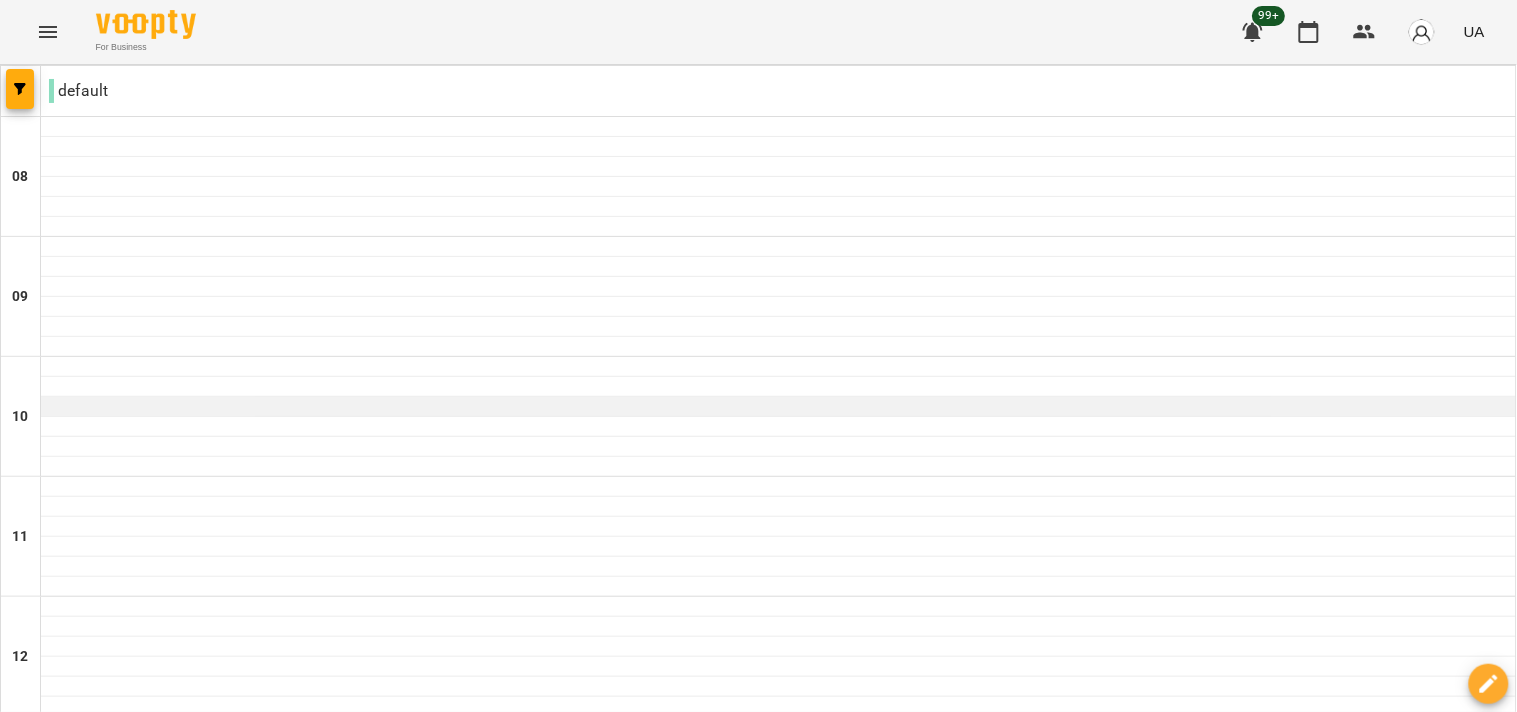 scroll, scrollTop: 111, scrollLeft: 0, axis: vertical 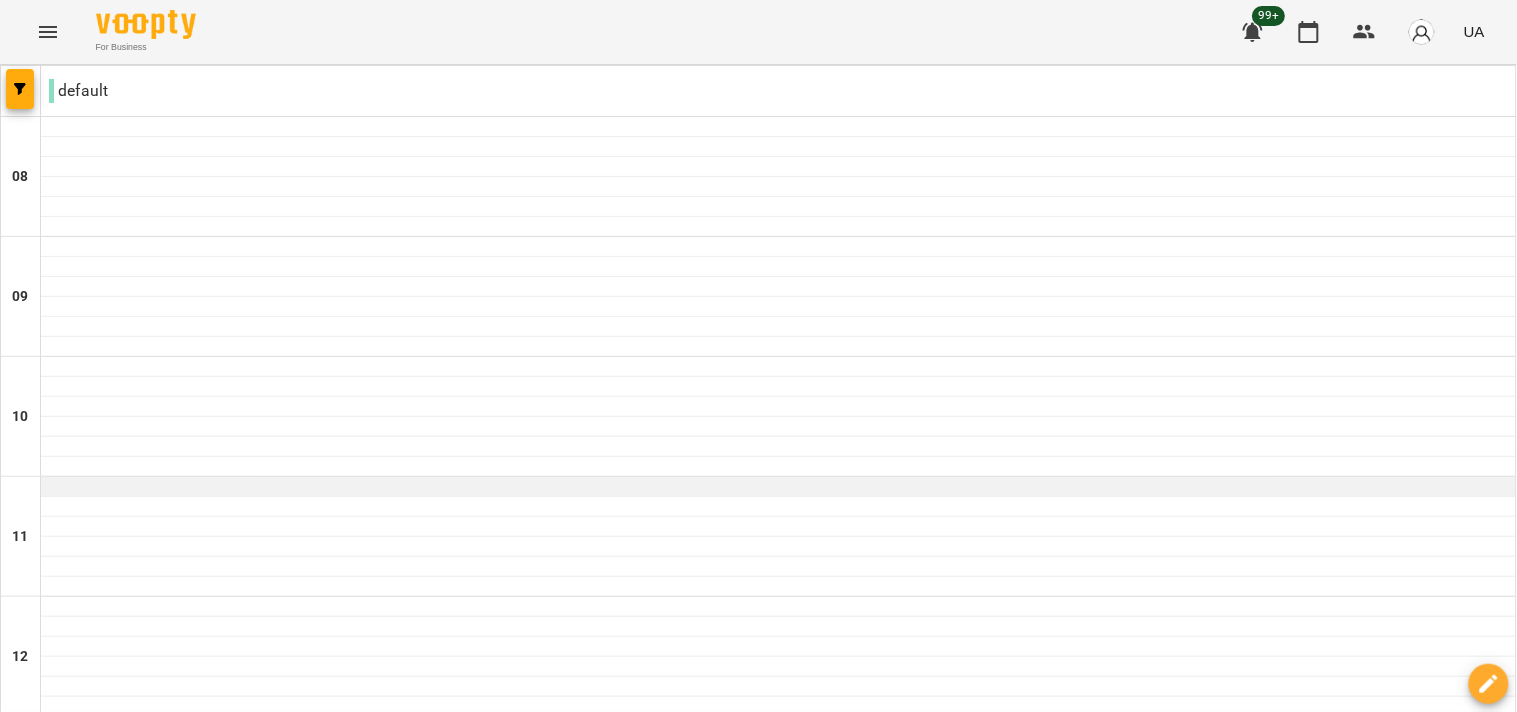 click at bounding box center [778, 487] 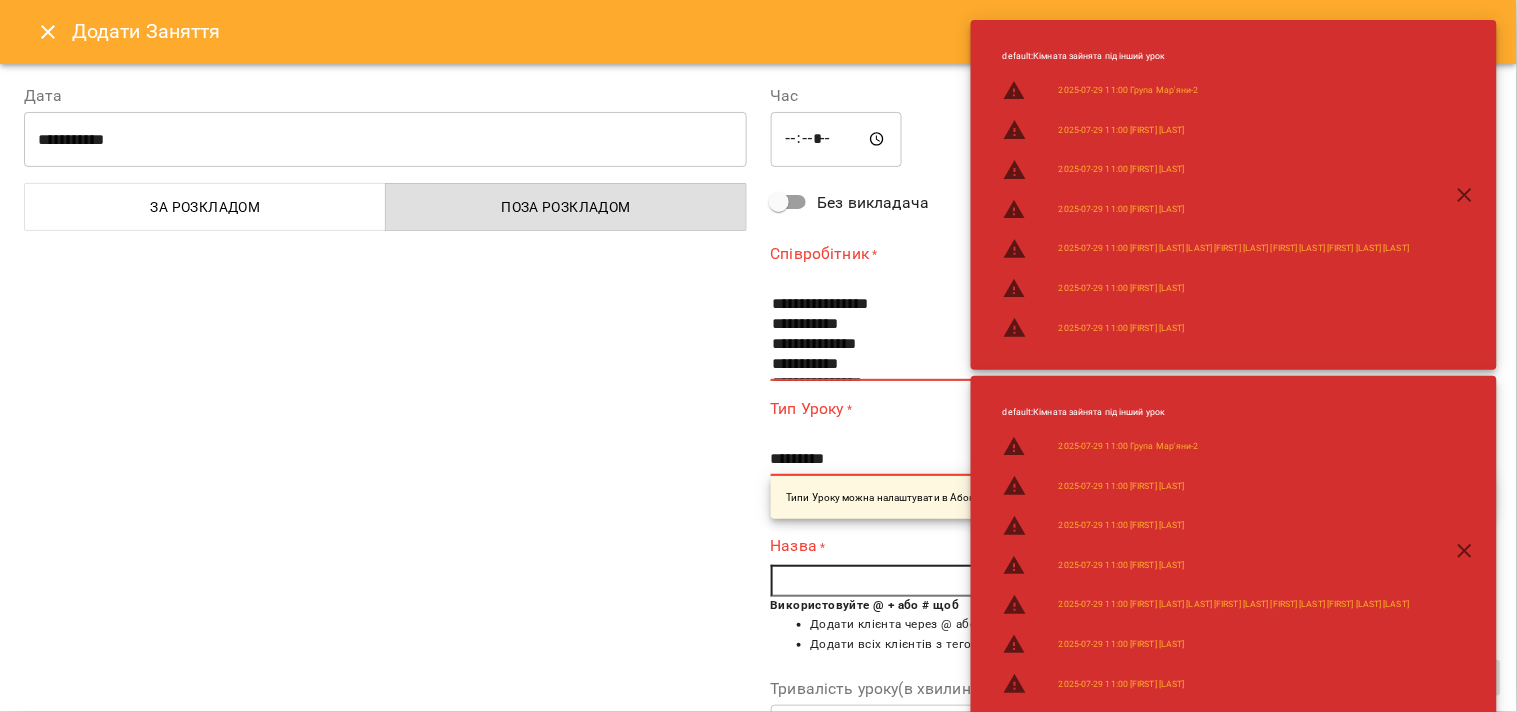 click 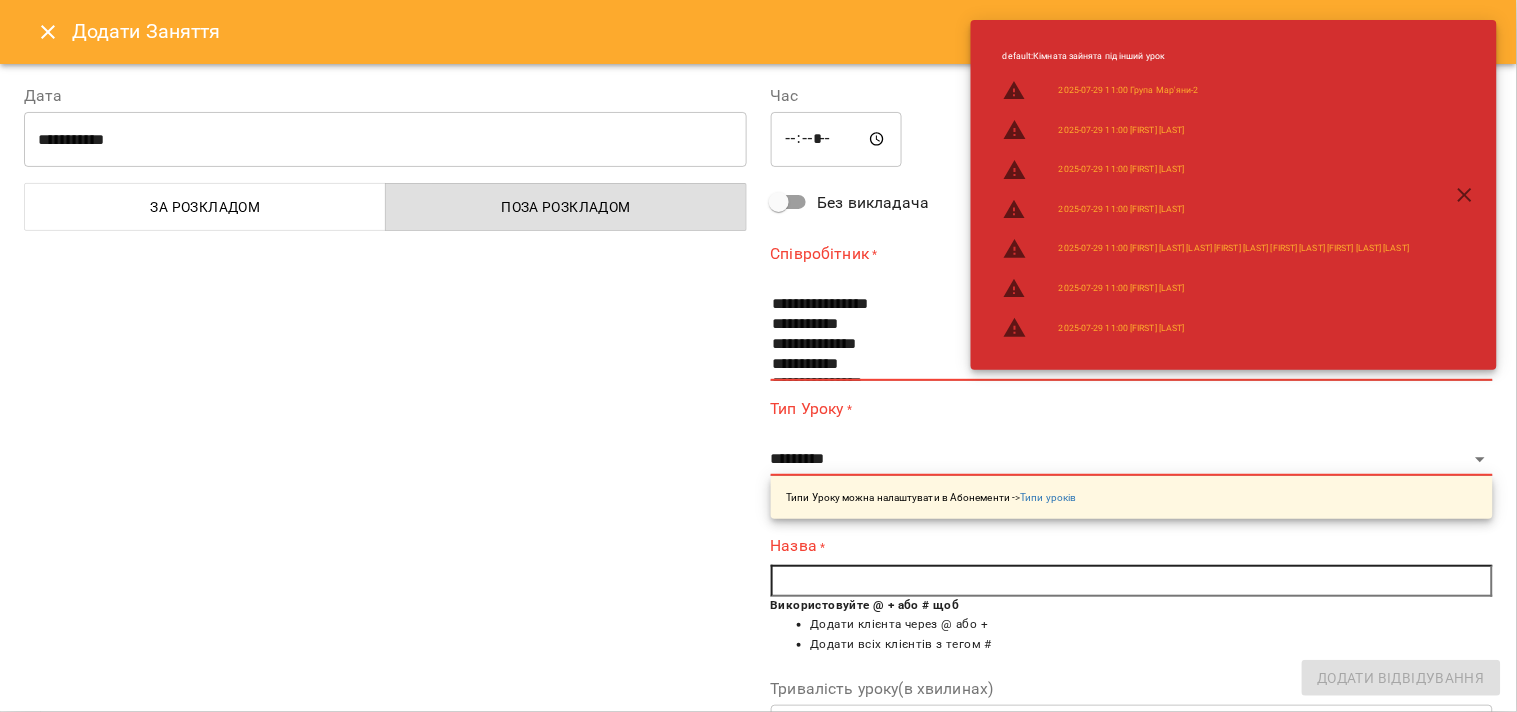 click 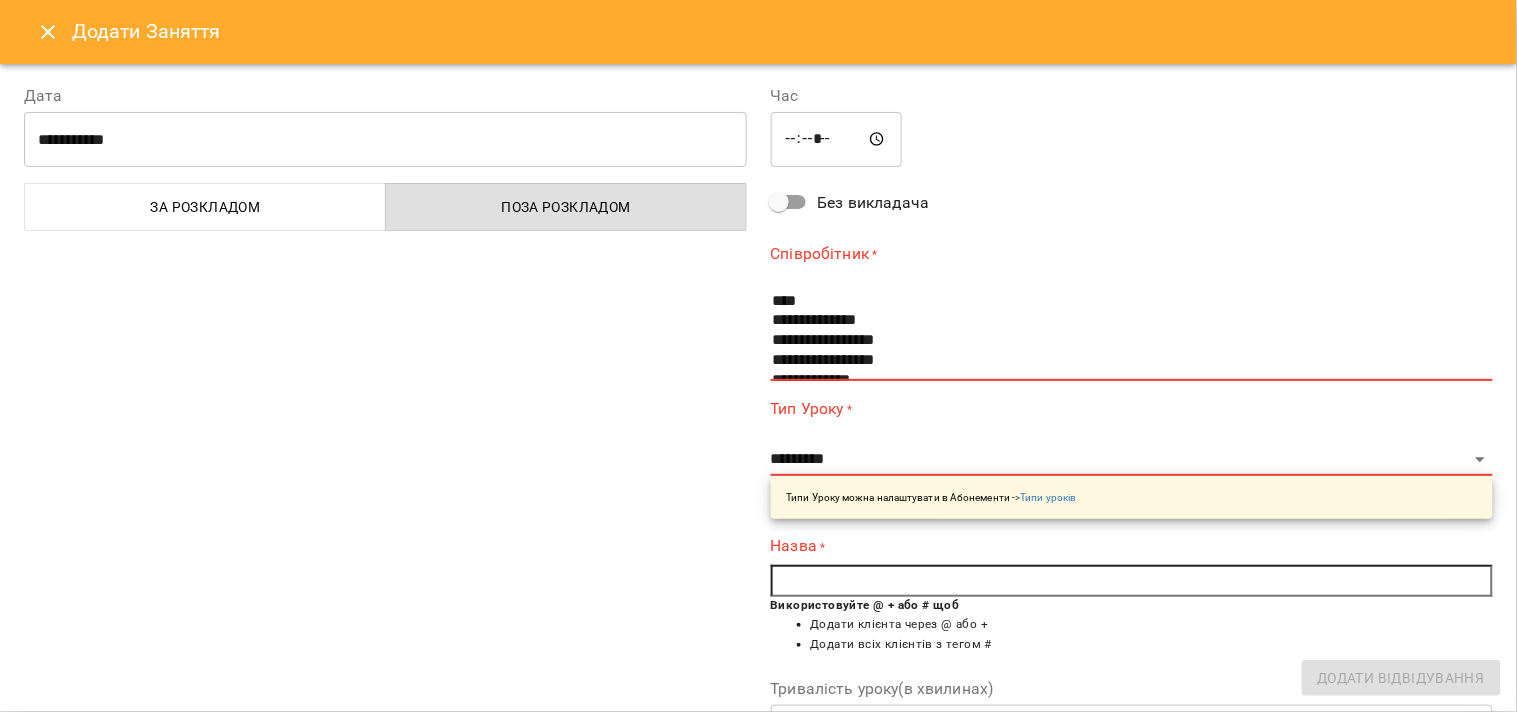 scroll, scrollTop: 111, scrollLeft: 0, axis: vertical 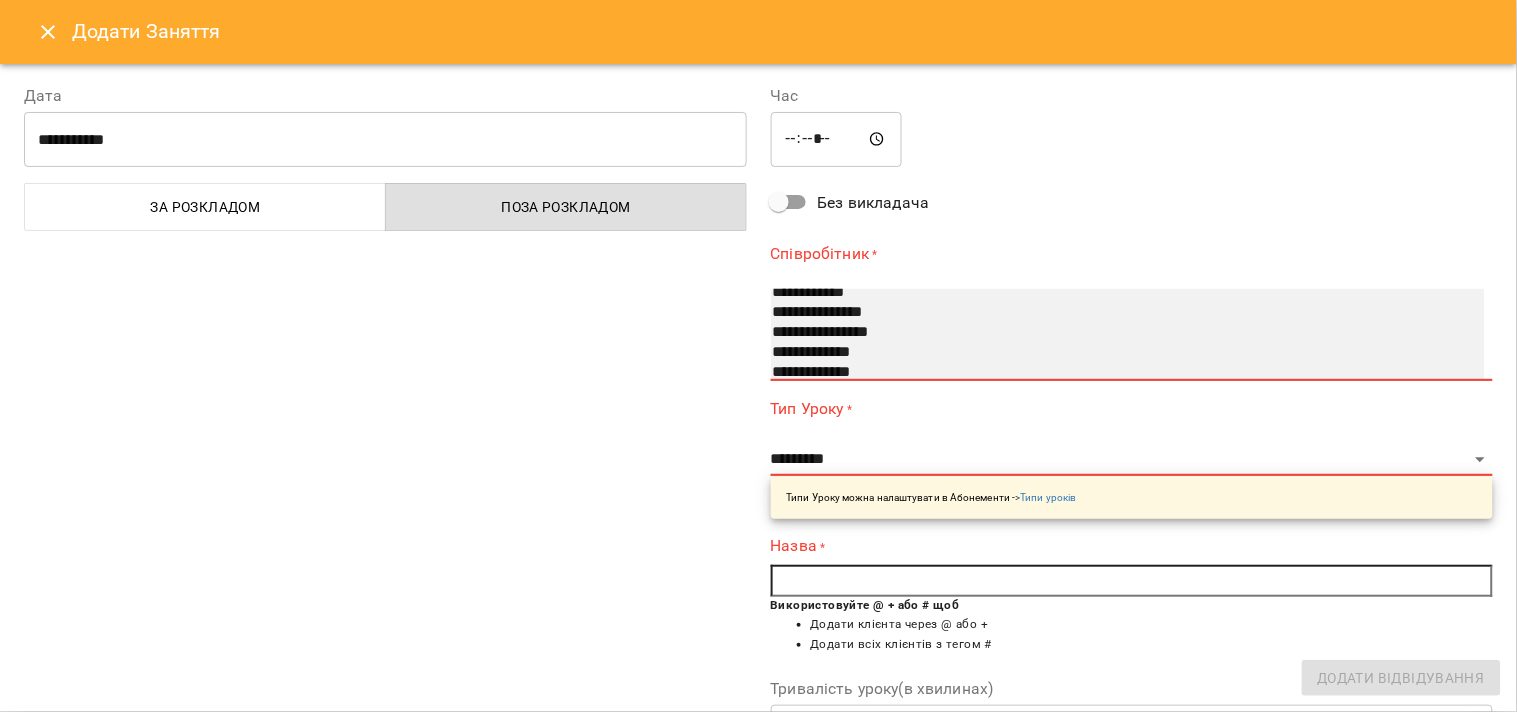 select on "**********" 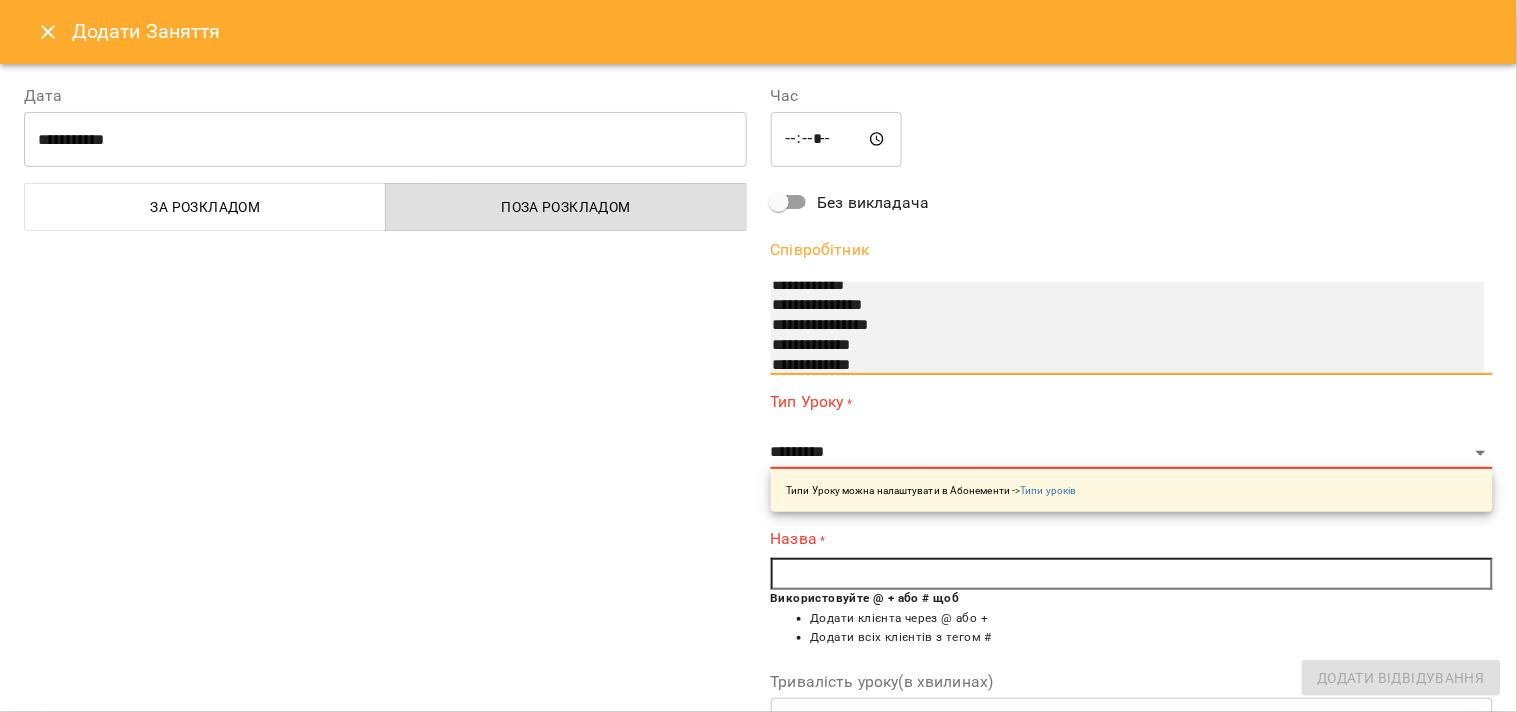 scroll, scrollTop: 112, scrollLeft: 0, axis: vertical 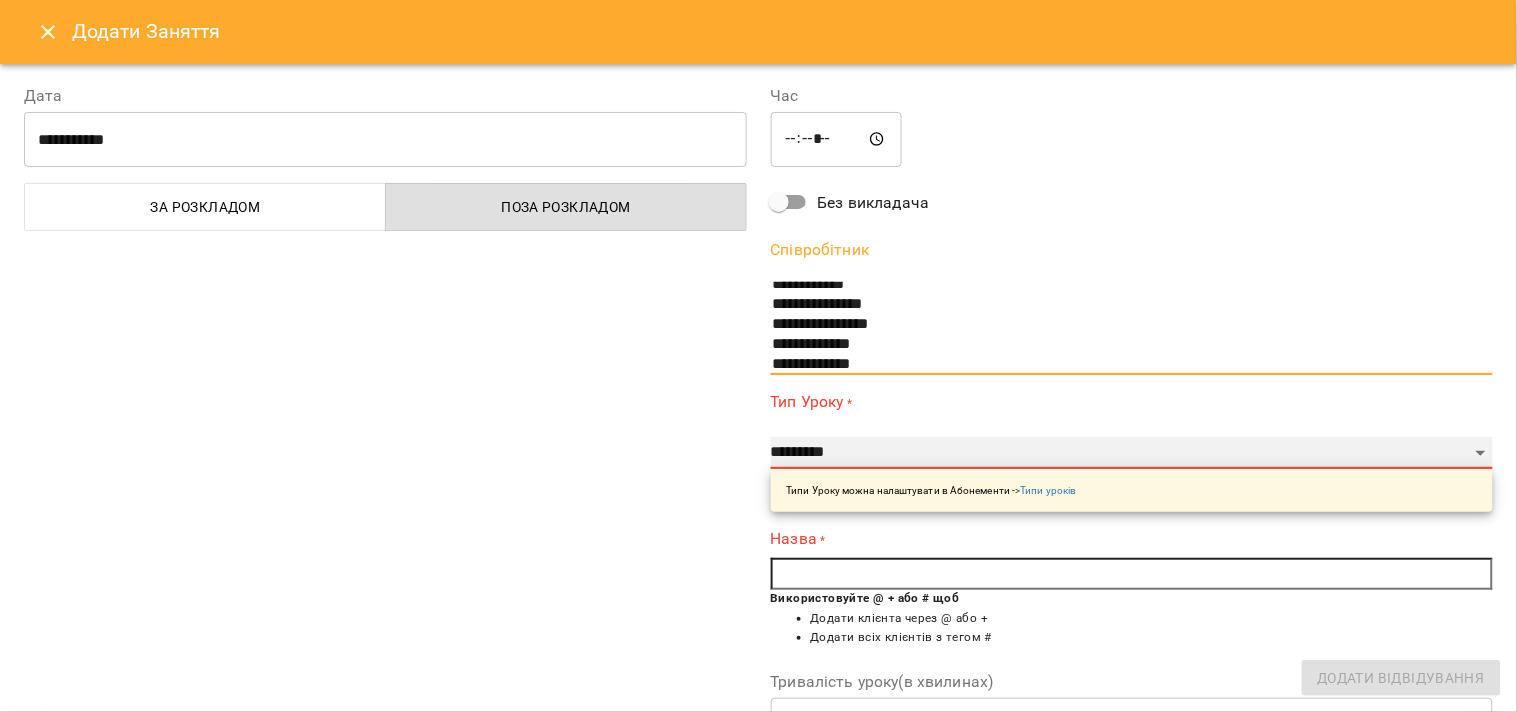 click on "**********" at bounding box center [1132, 453] 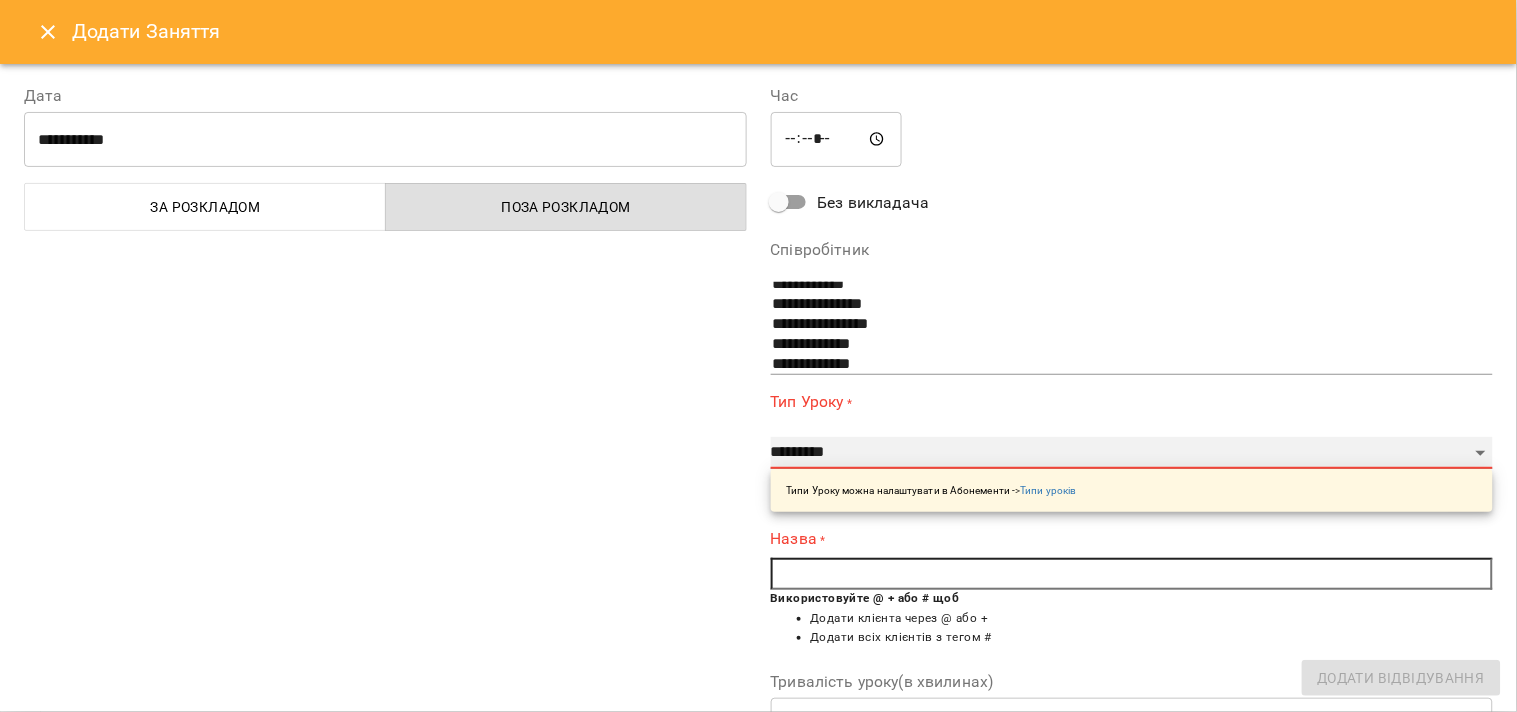 click on "**********" at bounding box center [1132, 453] 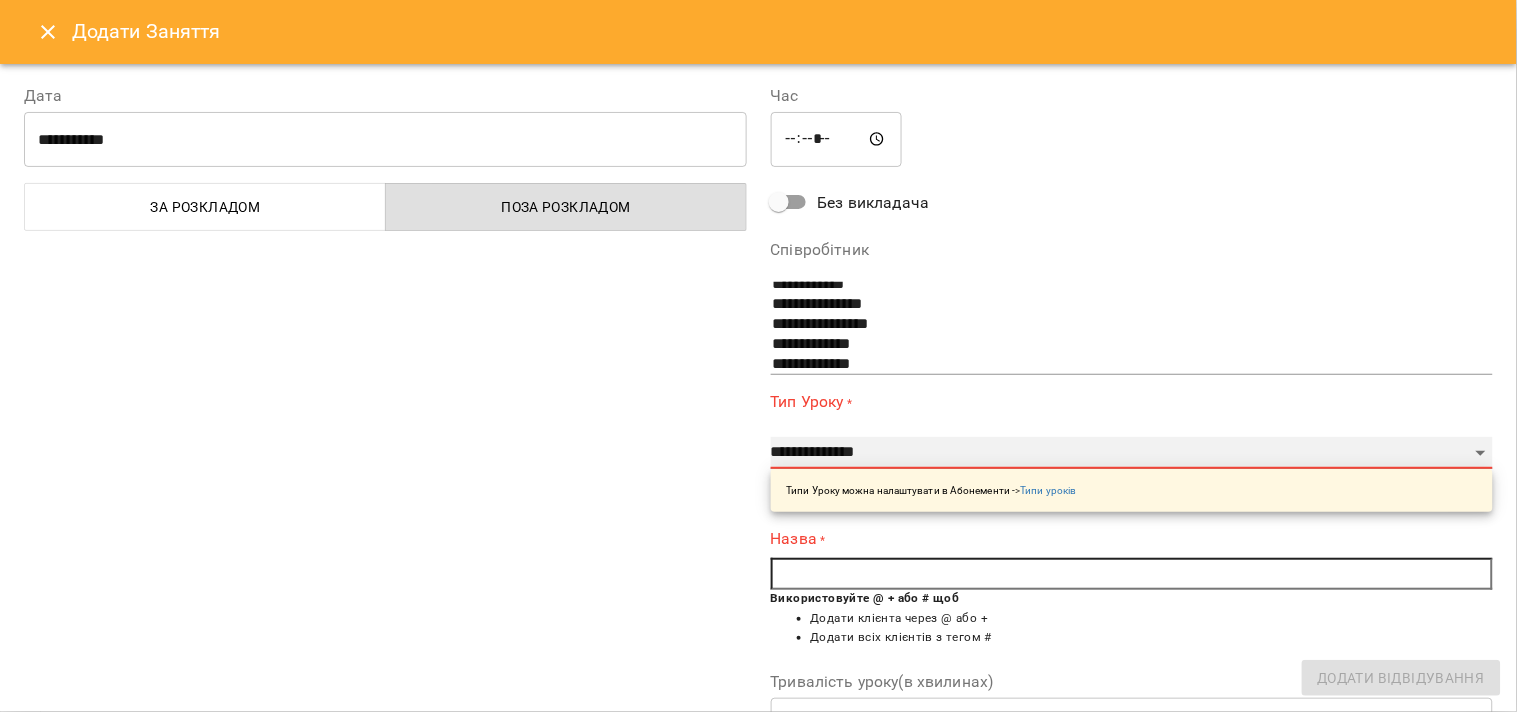 click on "**********" at bounding box center [1132, 453] 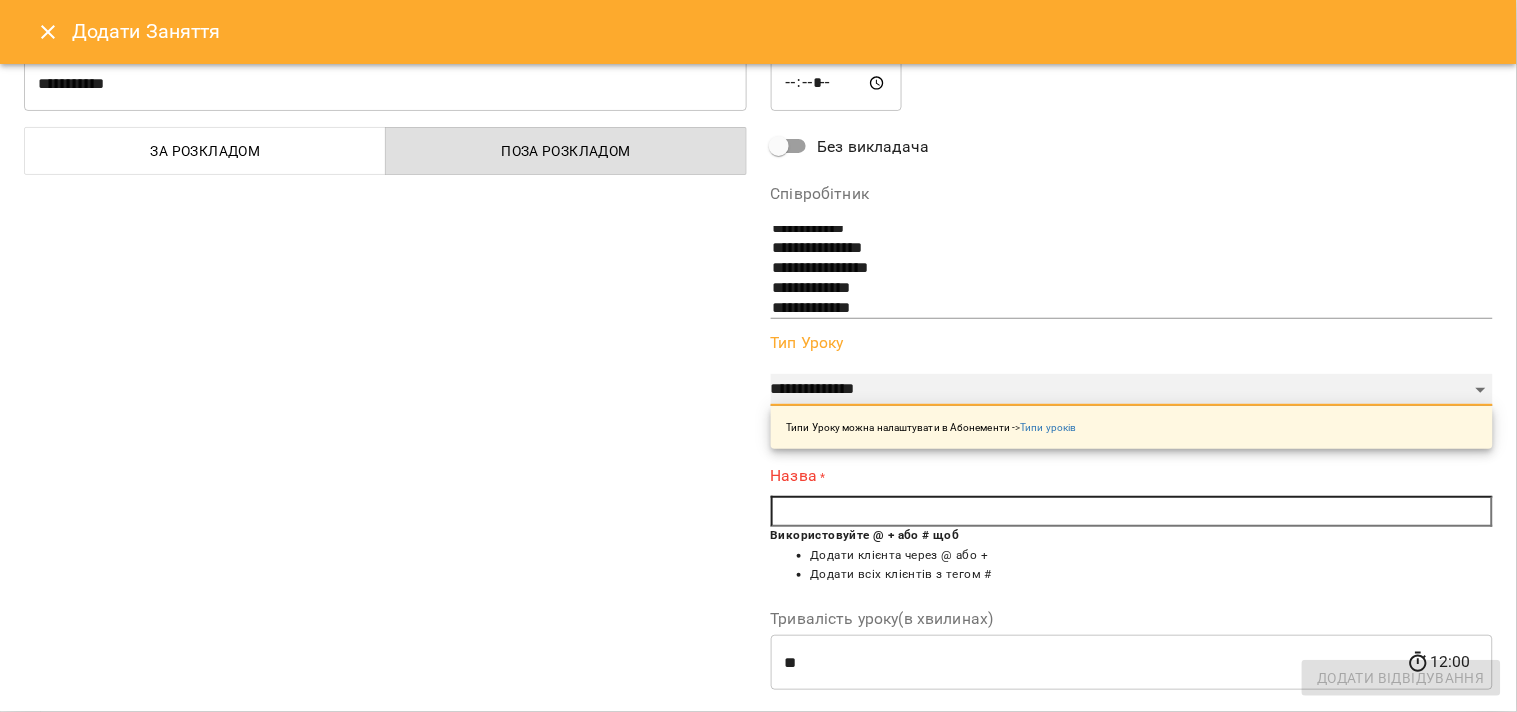 scroll, scrollTop: 111, scrollLeft: 0, axis: vertical 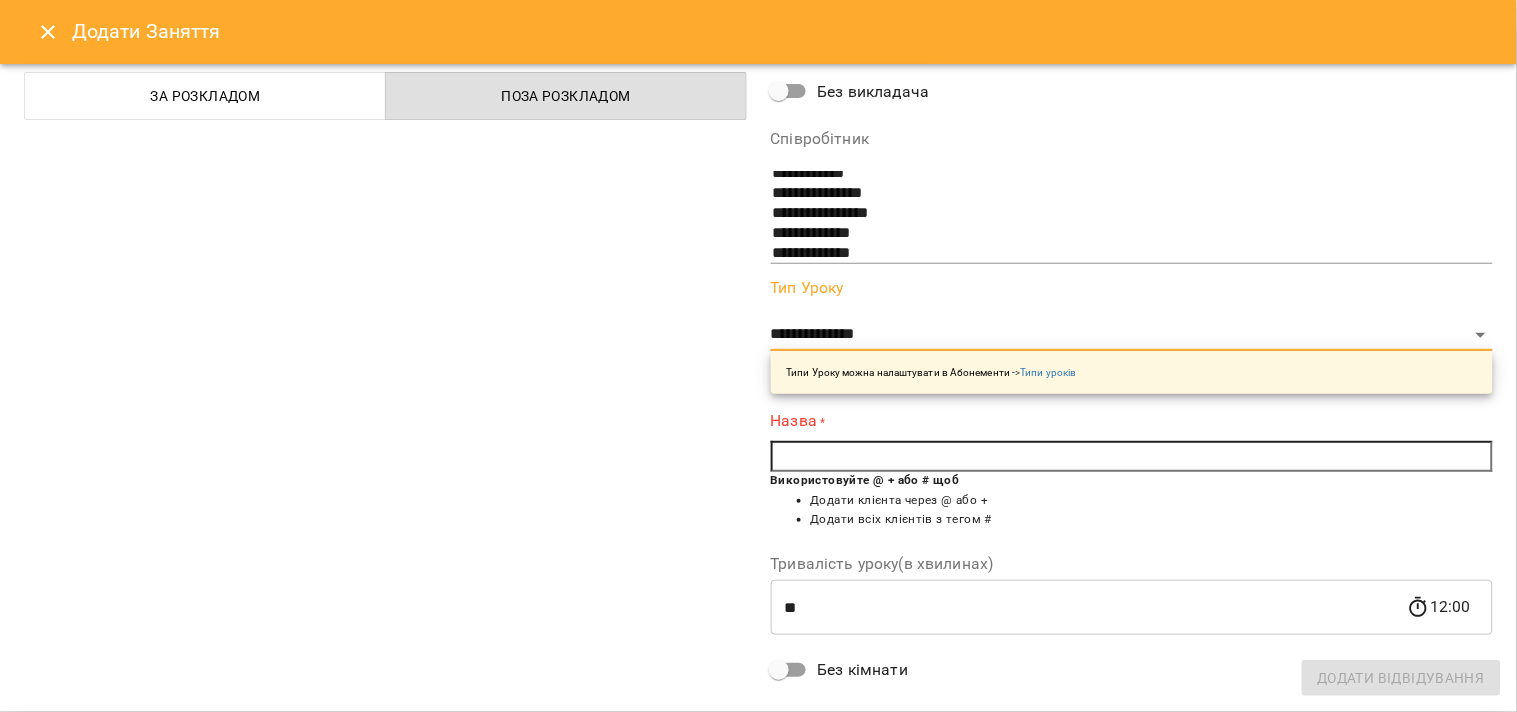 click at bounding box center (1132, 457) 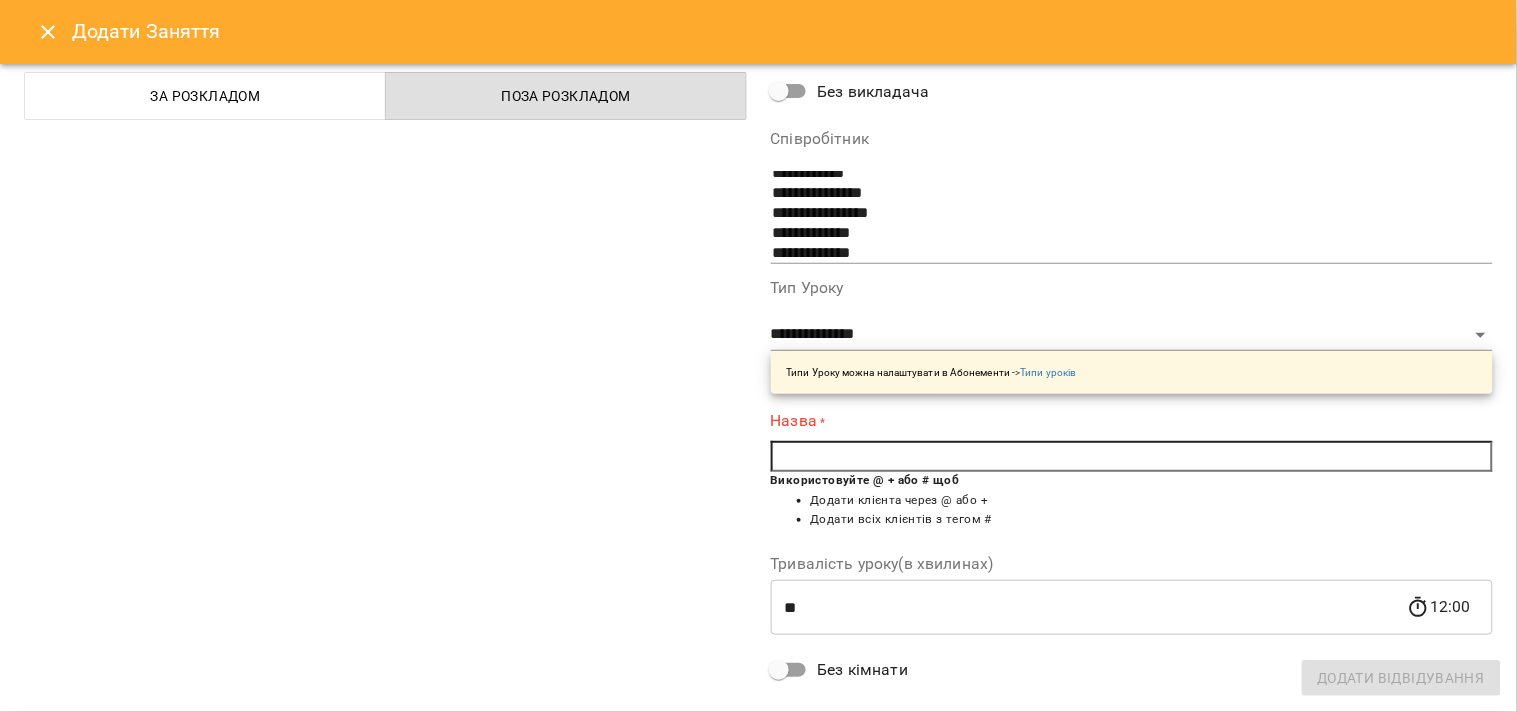 type on "*" 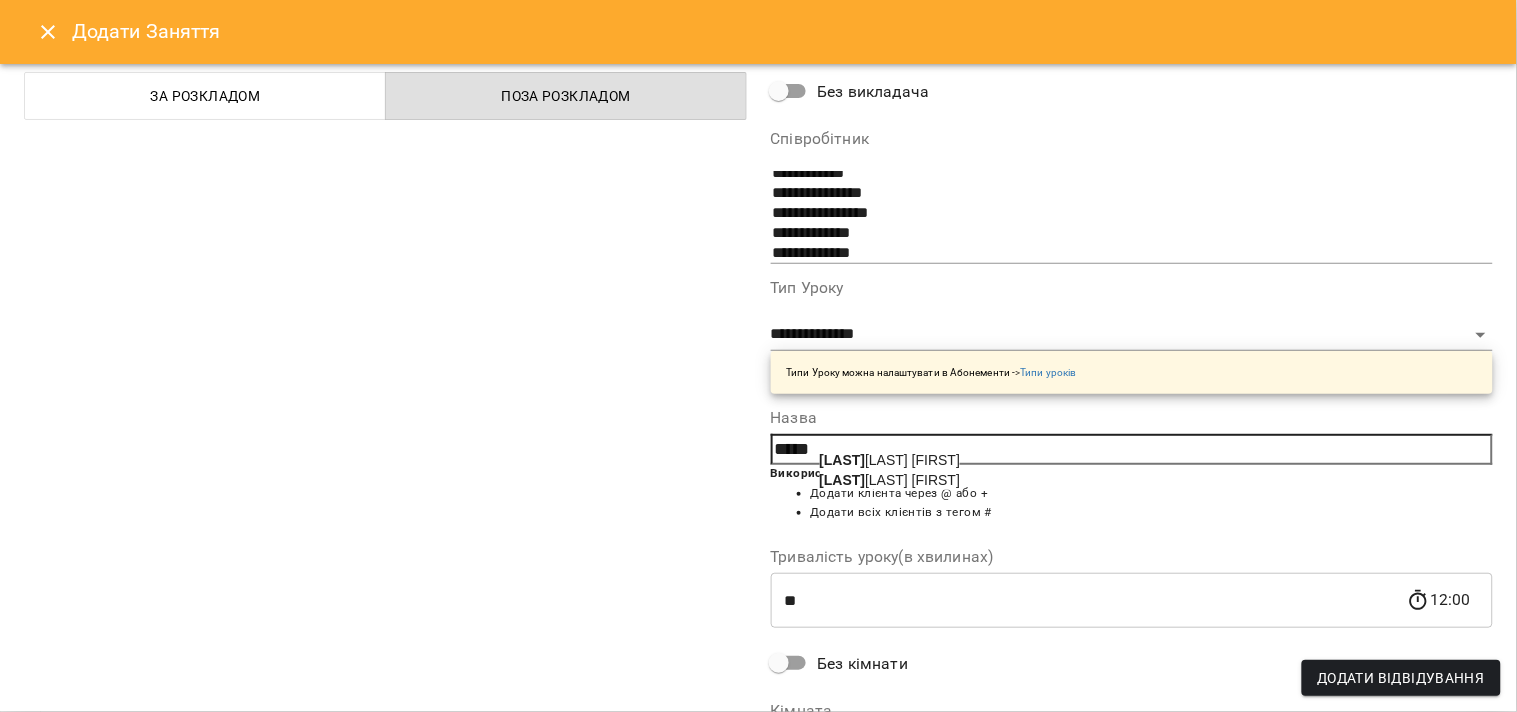 click on "[LAST]" 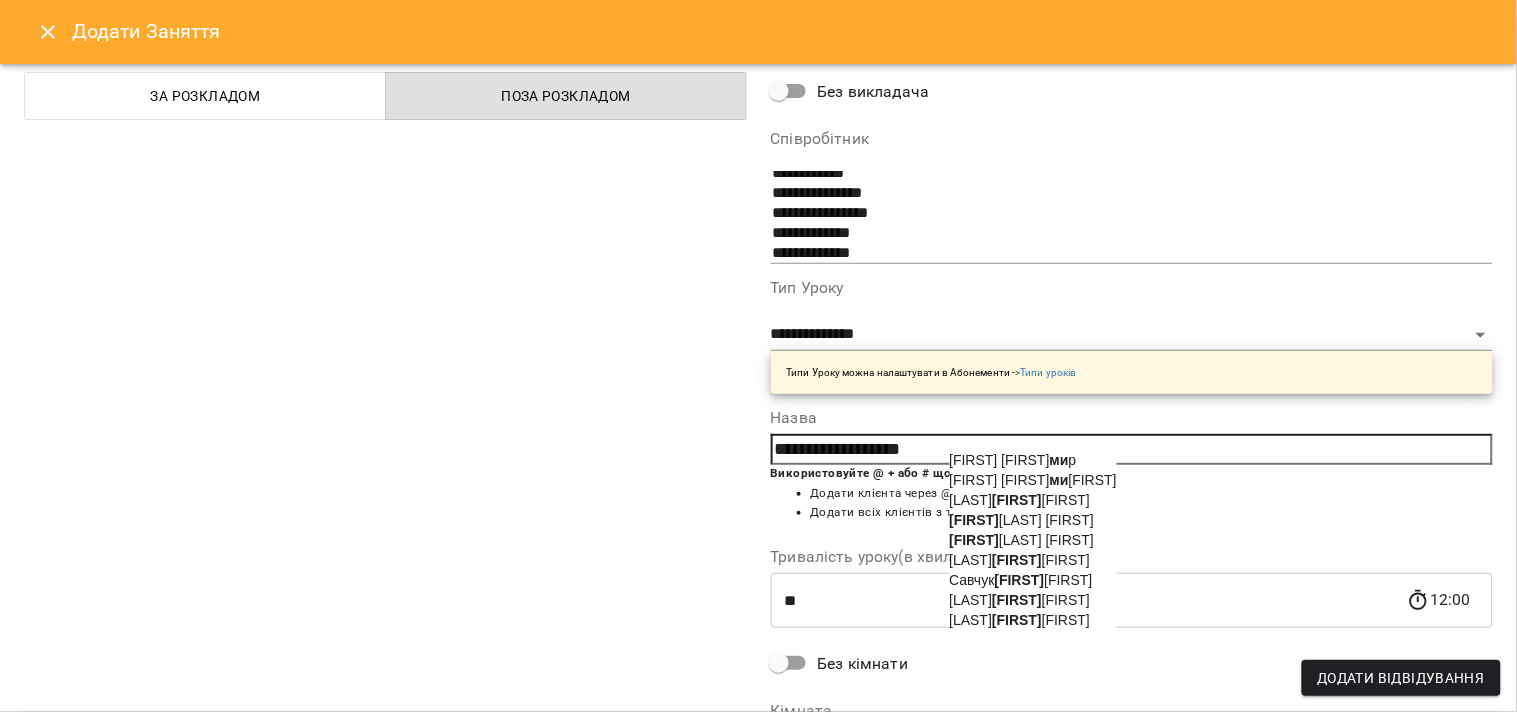 click on "[FIRST]  [FIRST]" at bounding box center (1020, 600) 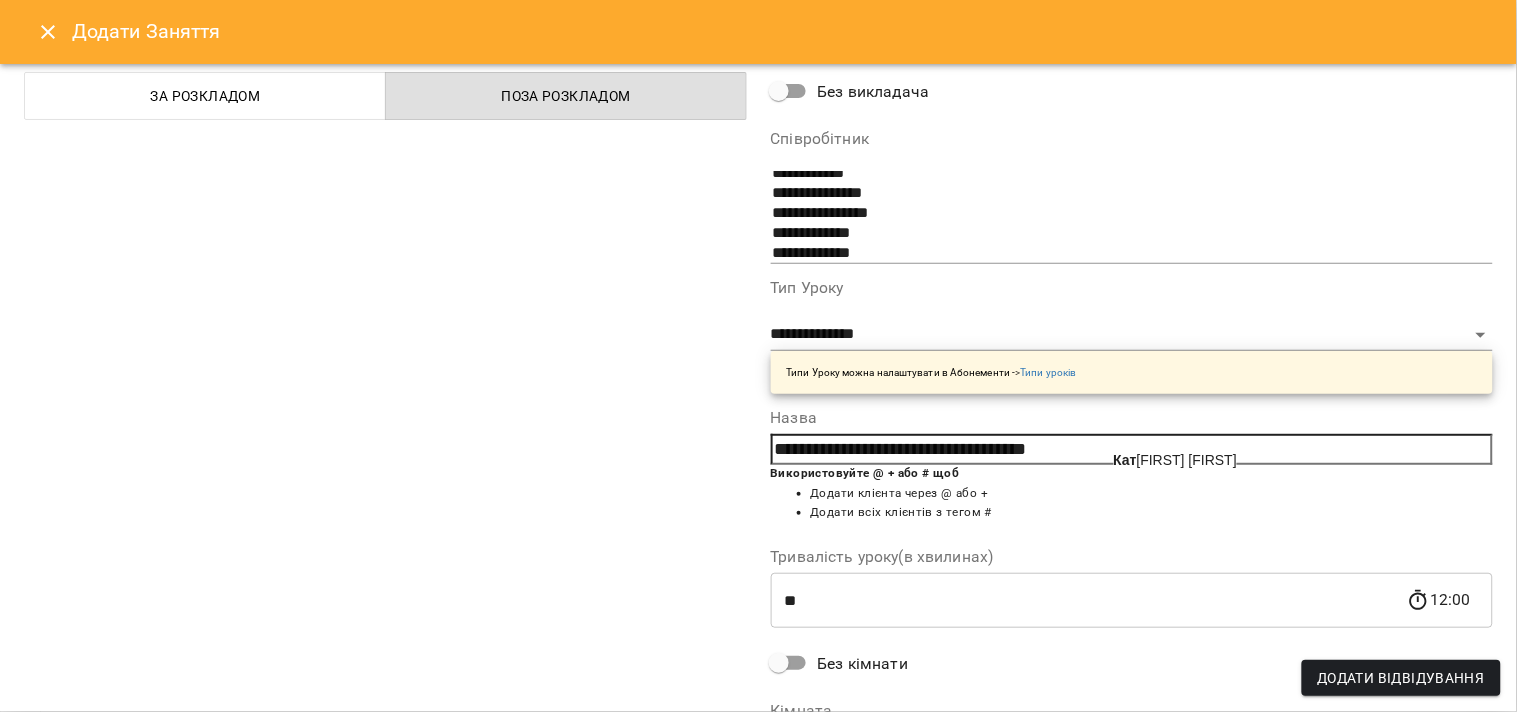 click on "[LAST] [FIRST]" at bounding box center [1176, 460] 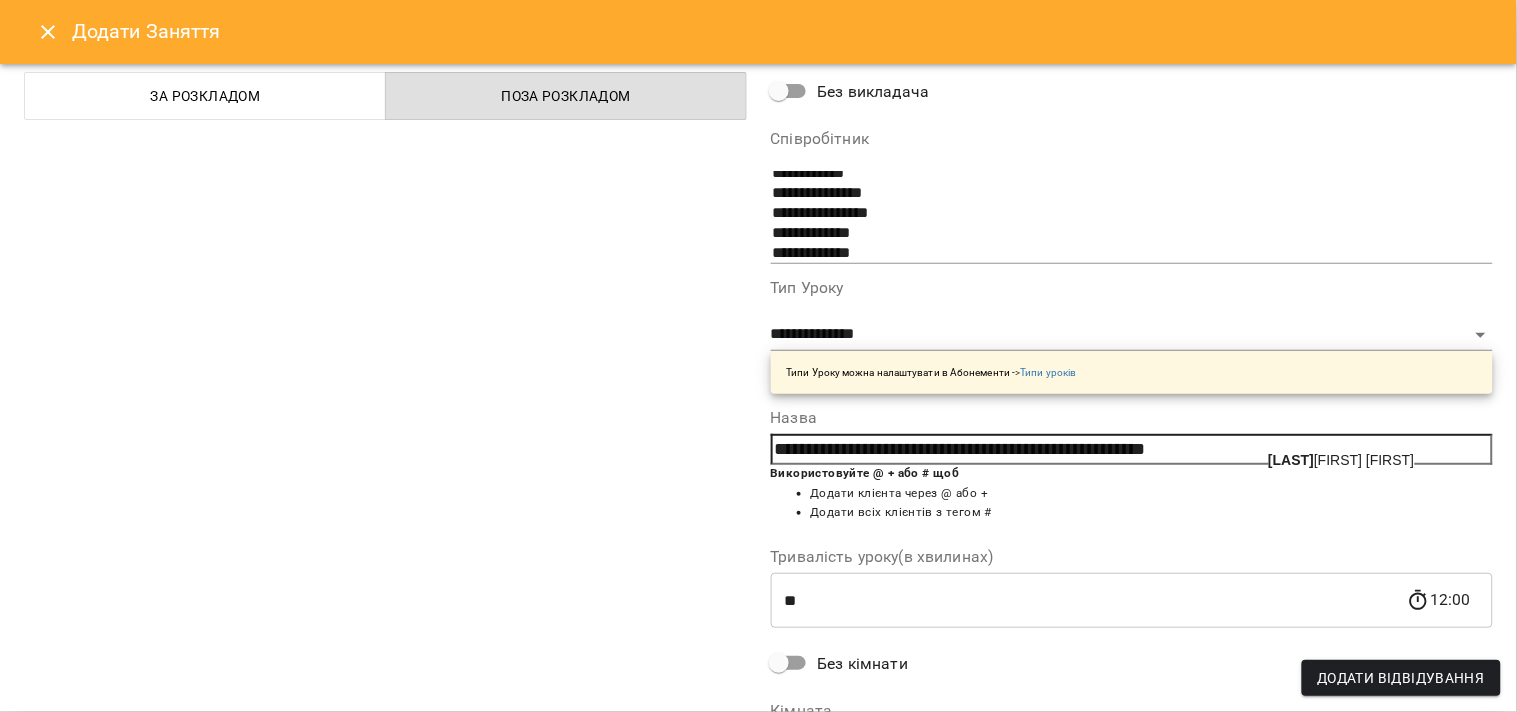 click on "[LAST]" 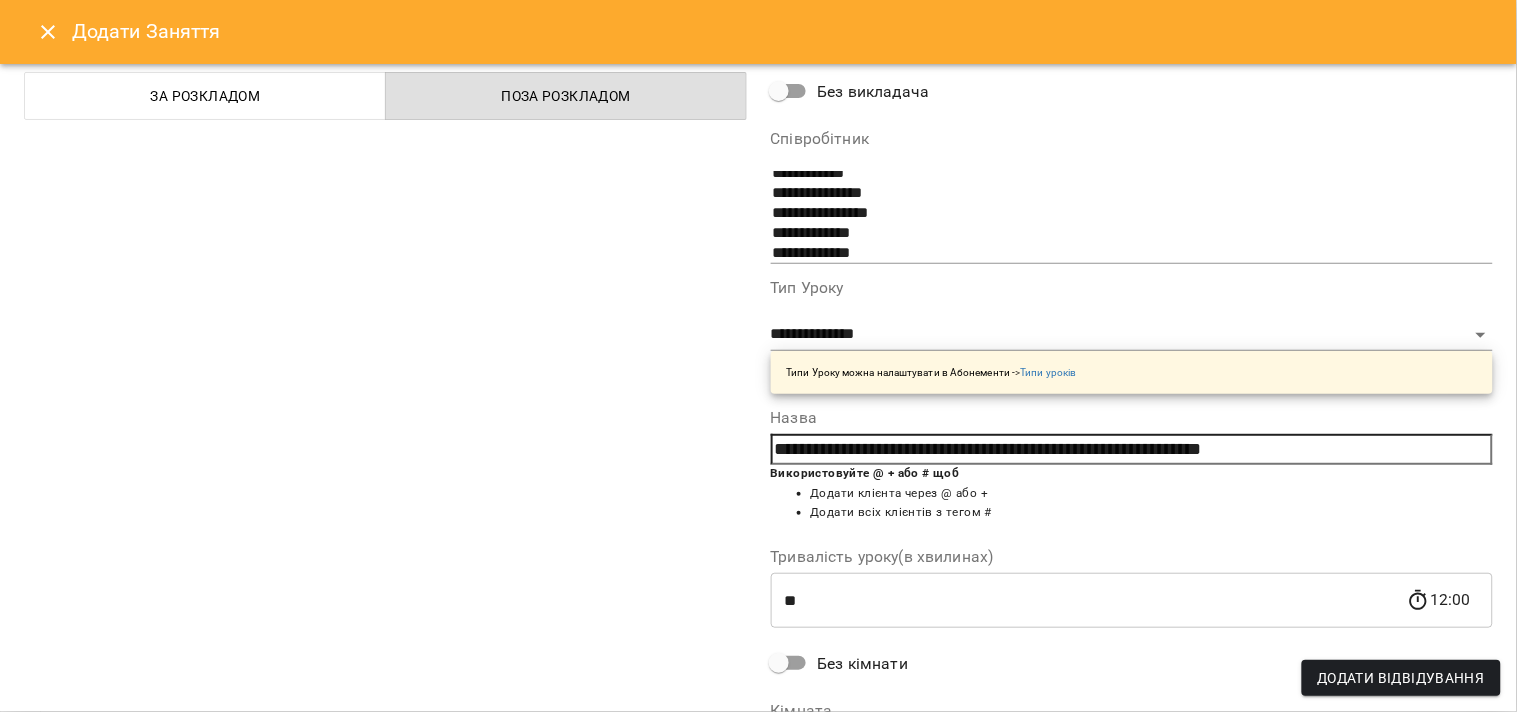 scroll, scrollTop: 284, scrollLeft: 0, axis: vertical 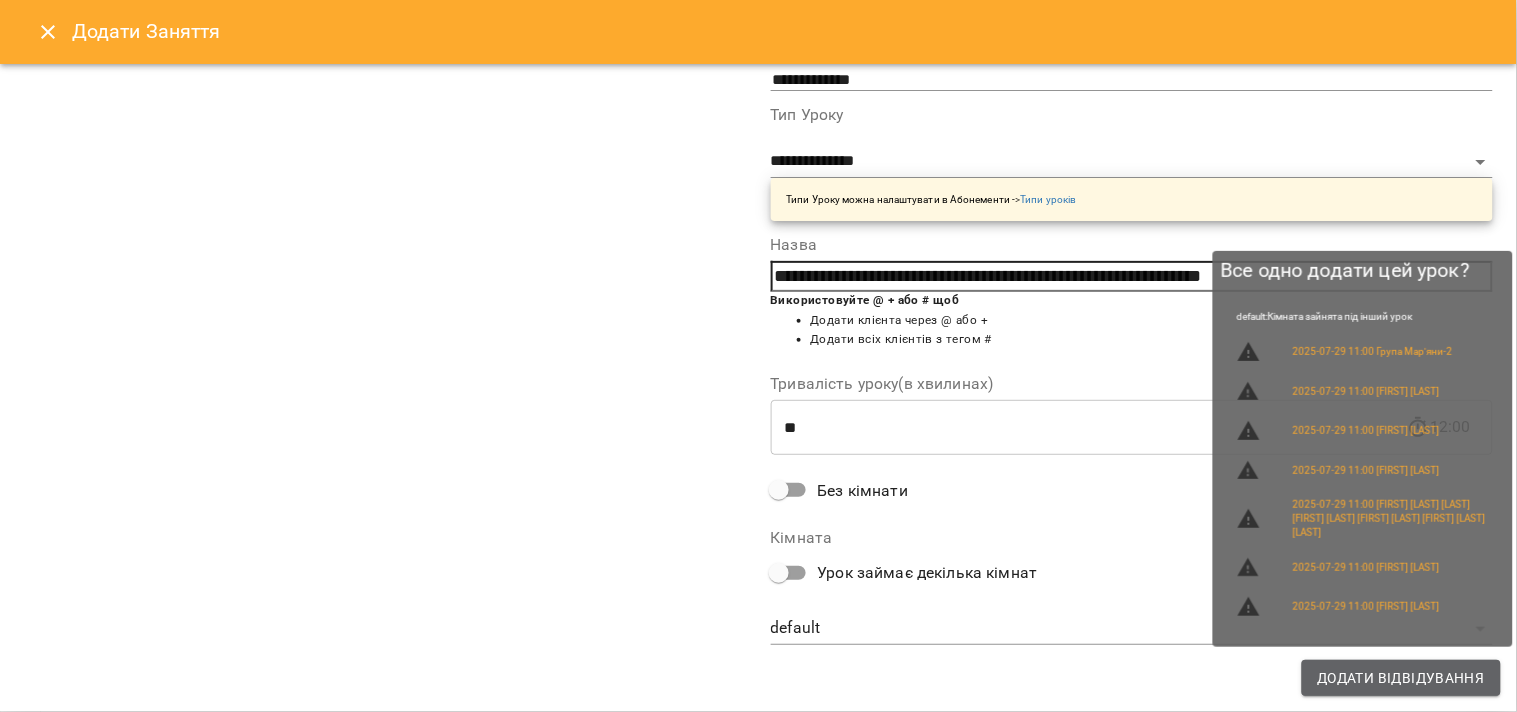 click on "Додати Відвідування" at bounding box center [1401, 678] 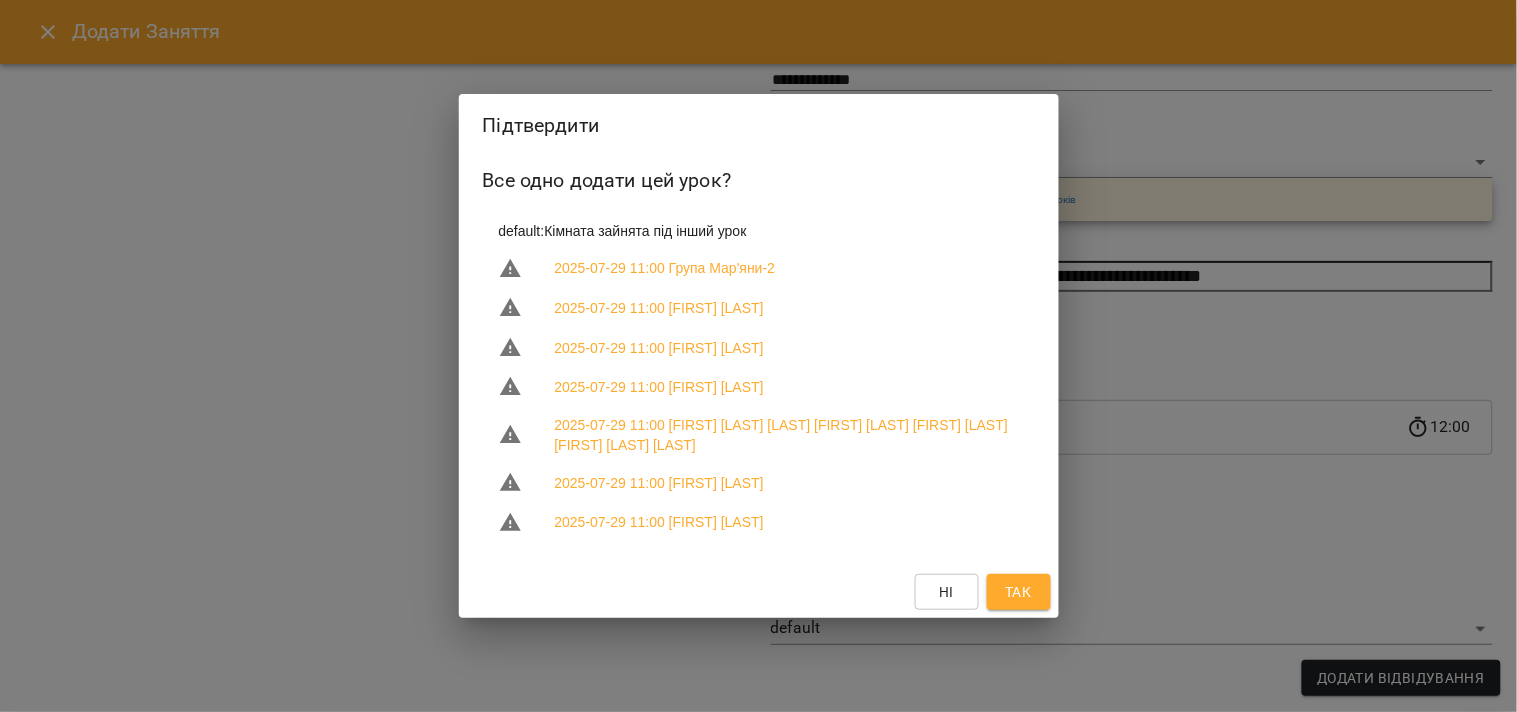 click on "Ні Так" at bounding box center (759, 592) 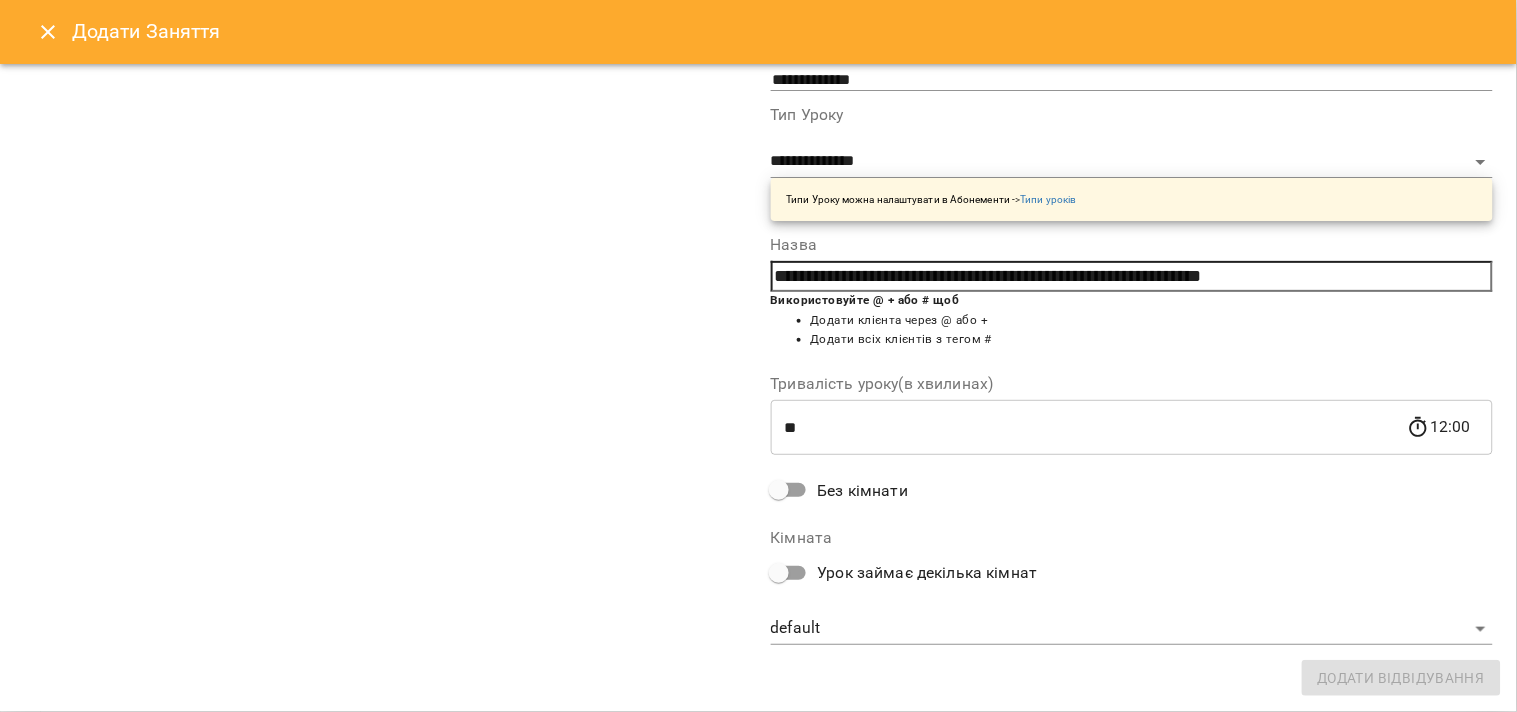 click on "**********" at bounding box center [1132, 587] 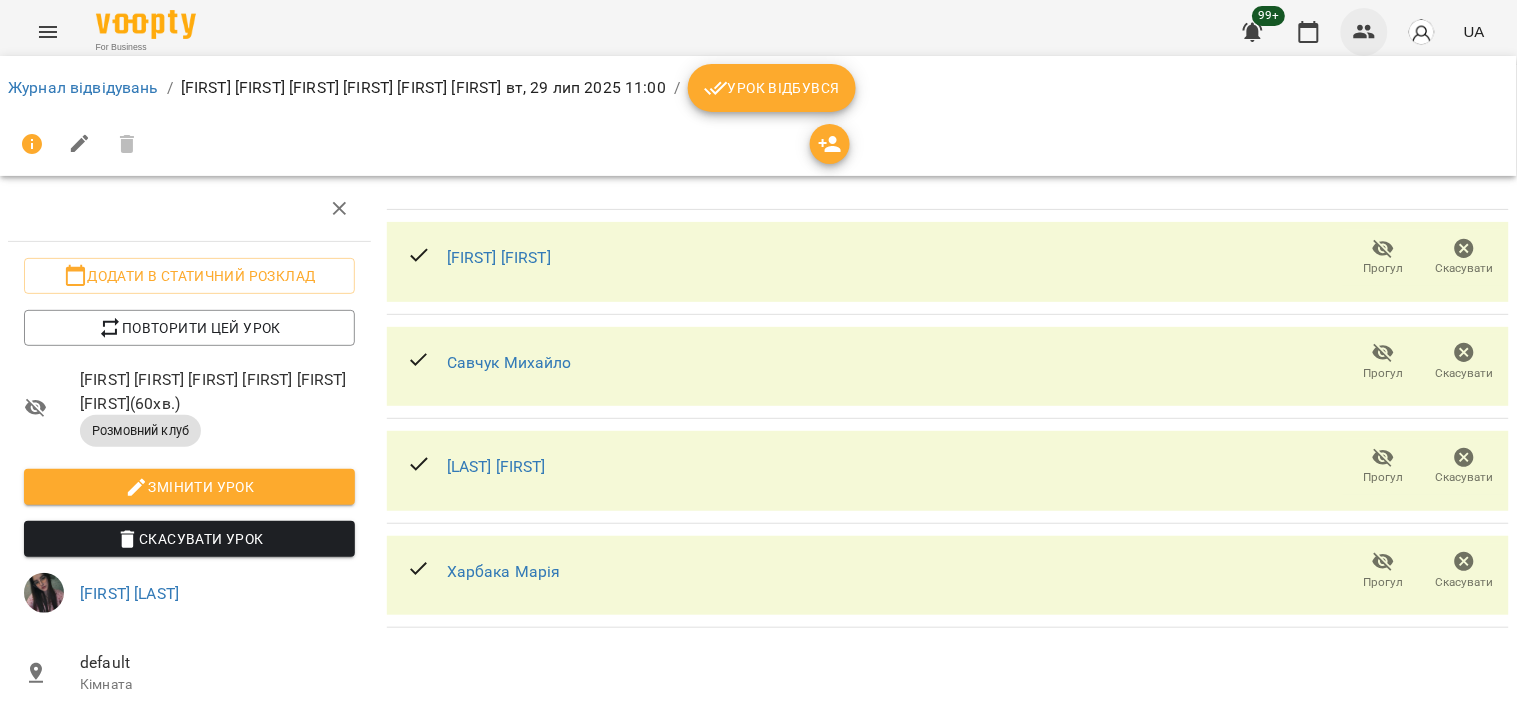 click 